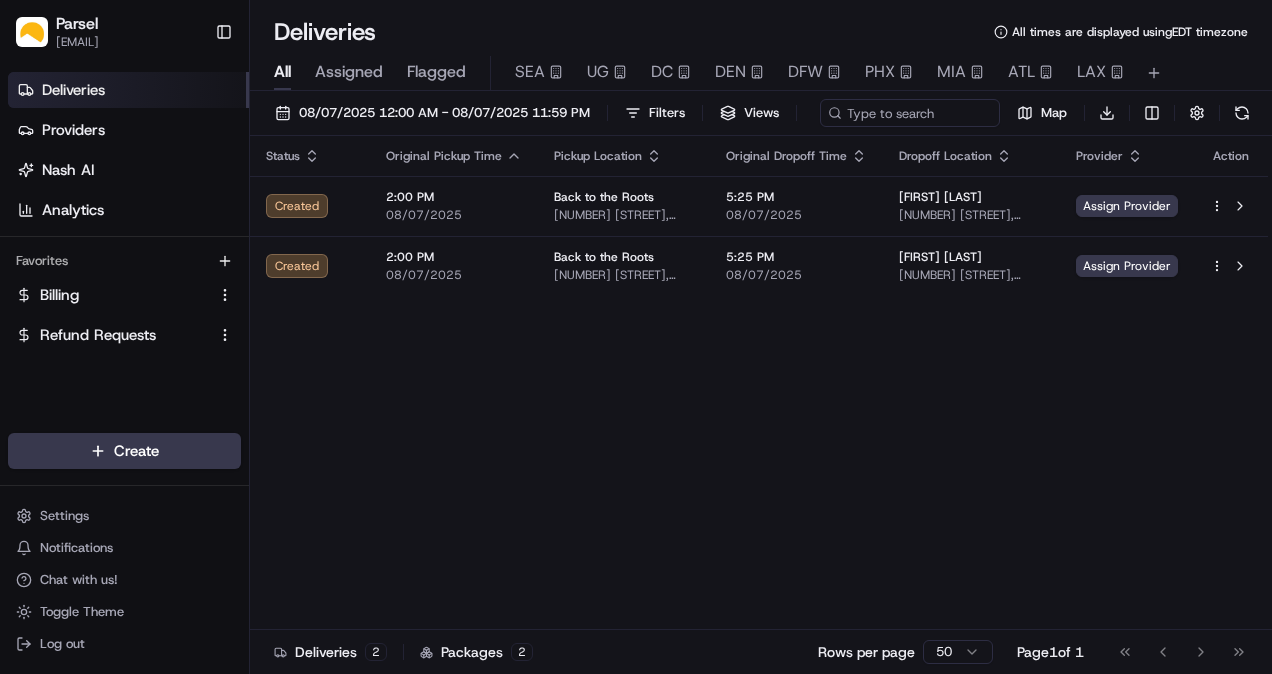 scroll, scrollTop: 0, scrollLeft: 0, axis: both 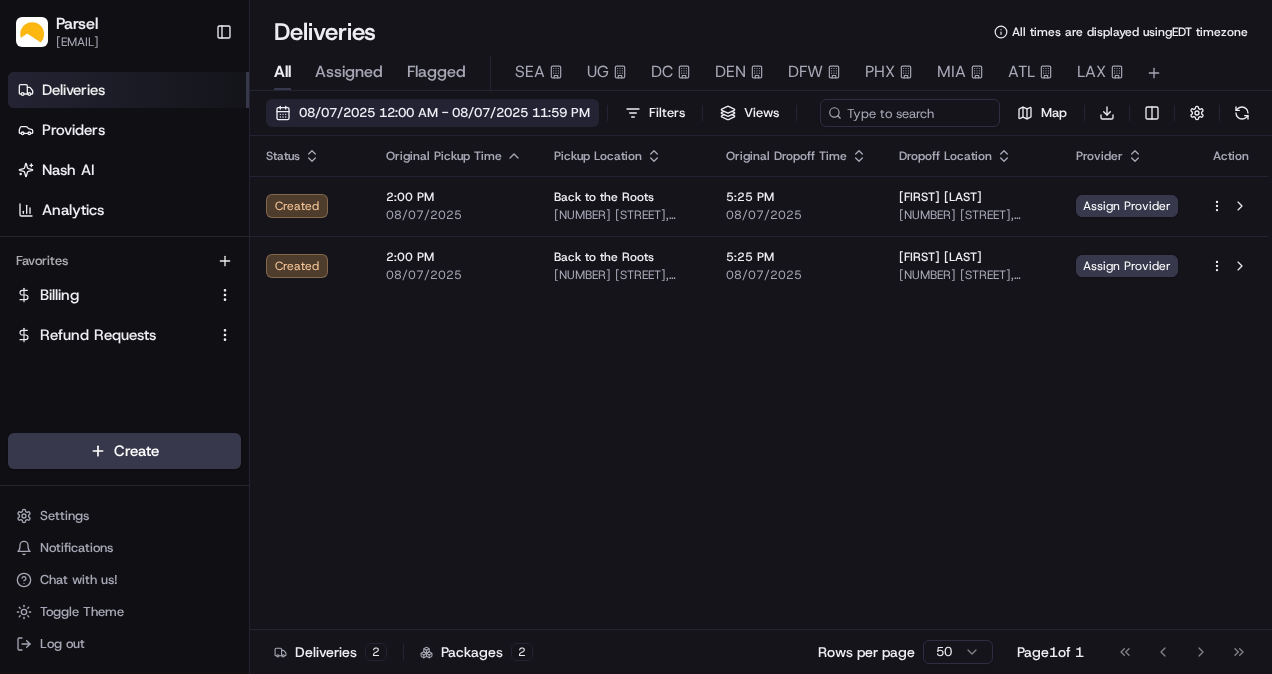 click on "08/07/2025 12:00 AM - 08/07/2025 11:59 PM" at bounding box center [432, 113] 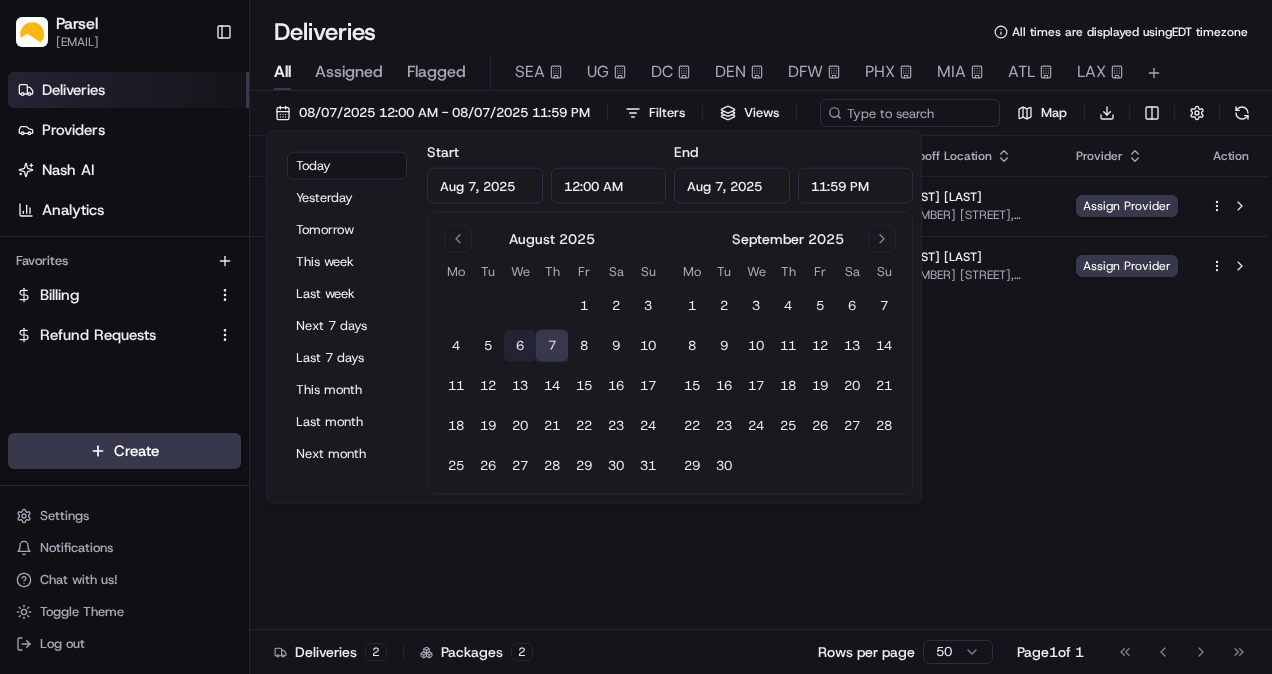click on "6" at bounding box center [520, 346] 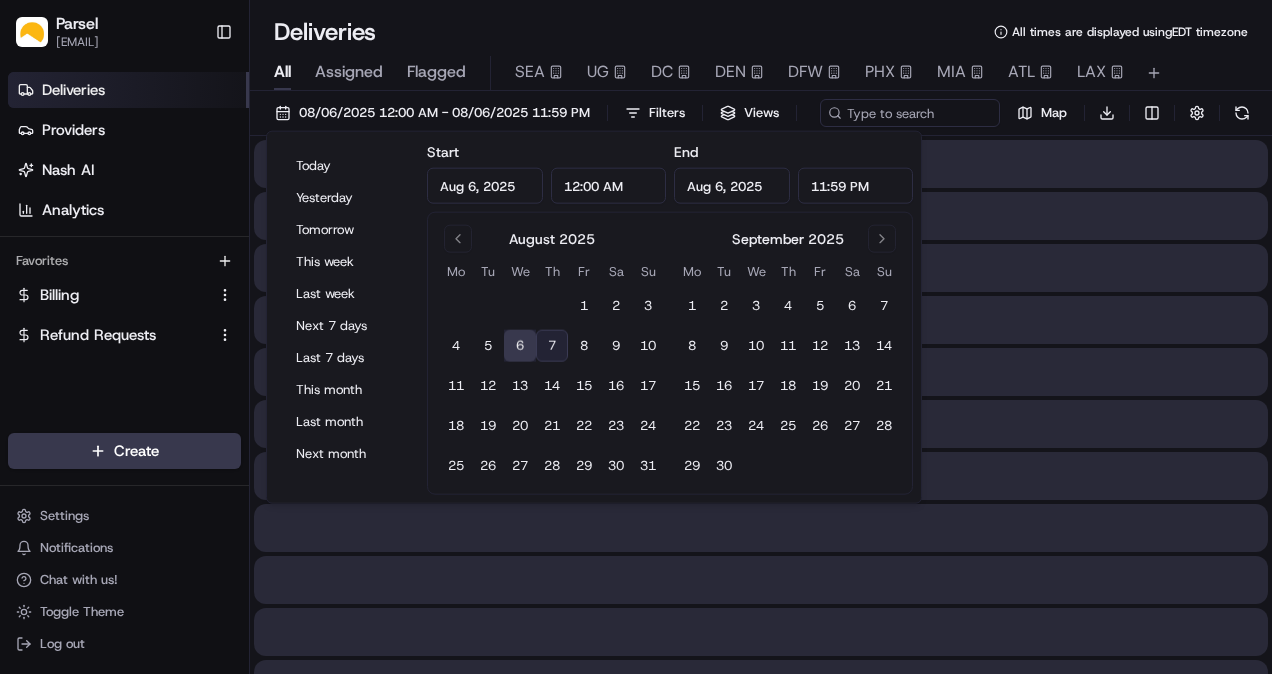 click on "6" at bounding box center [520, 346] 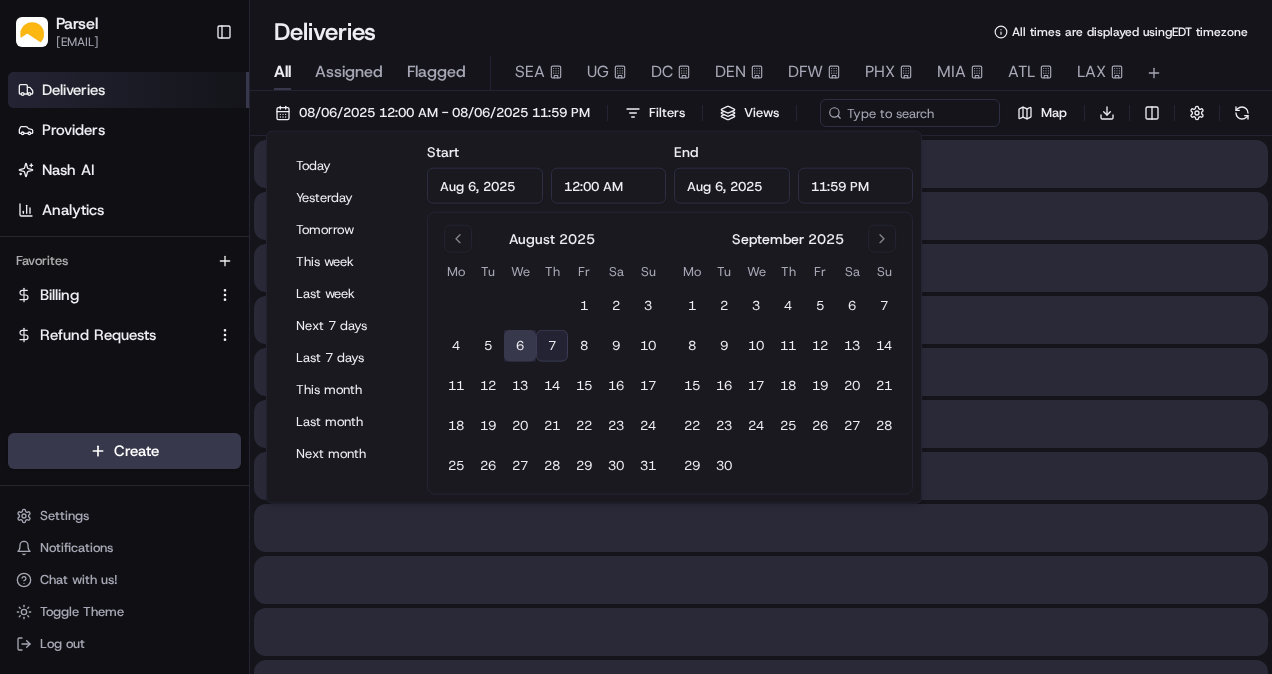 click on "Deliveries All times are displayed using  EDT   timezone All Assigned Flagged SEA UG DC DEN DFW PHX MIA ATL LAX 08/06/2025 12:00 AM - 08/06/2025 11:59 PM Filters Views Map Download" at bounding box center [761, 337] 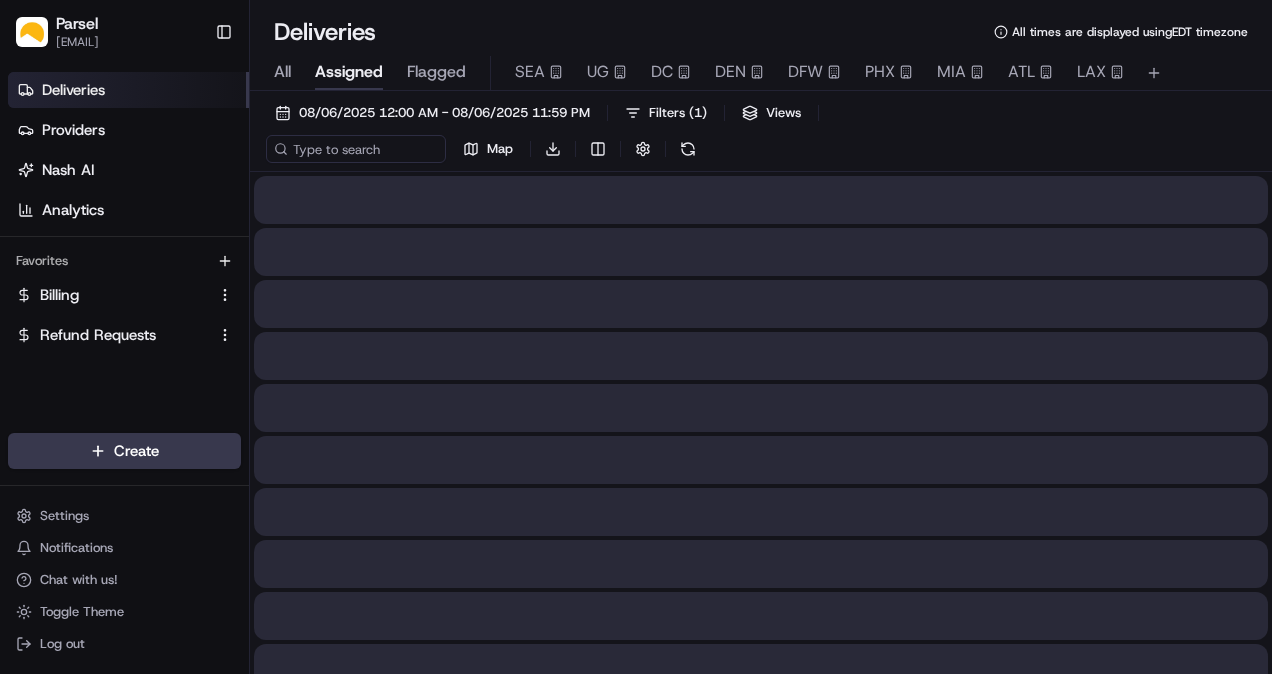 click on "Assigned" at bounding box center [349, 72] 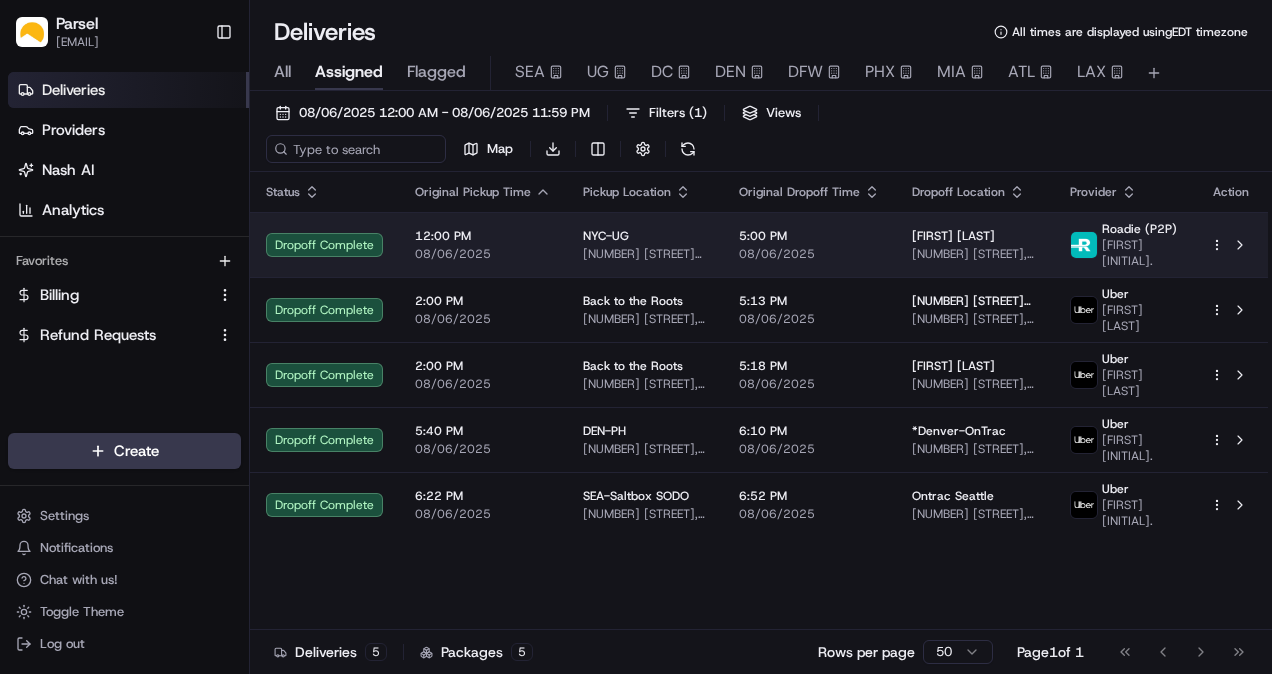 click on "12:00 PM 08/06/2025" at bounding box center [483, 244] 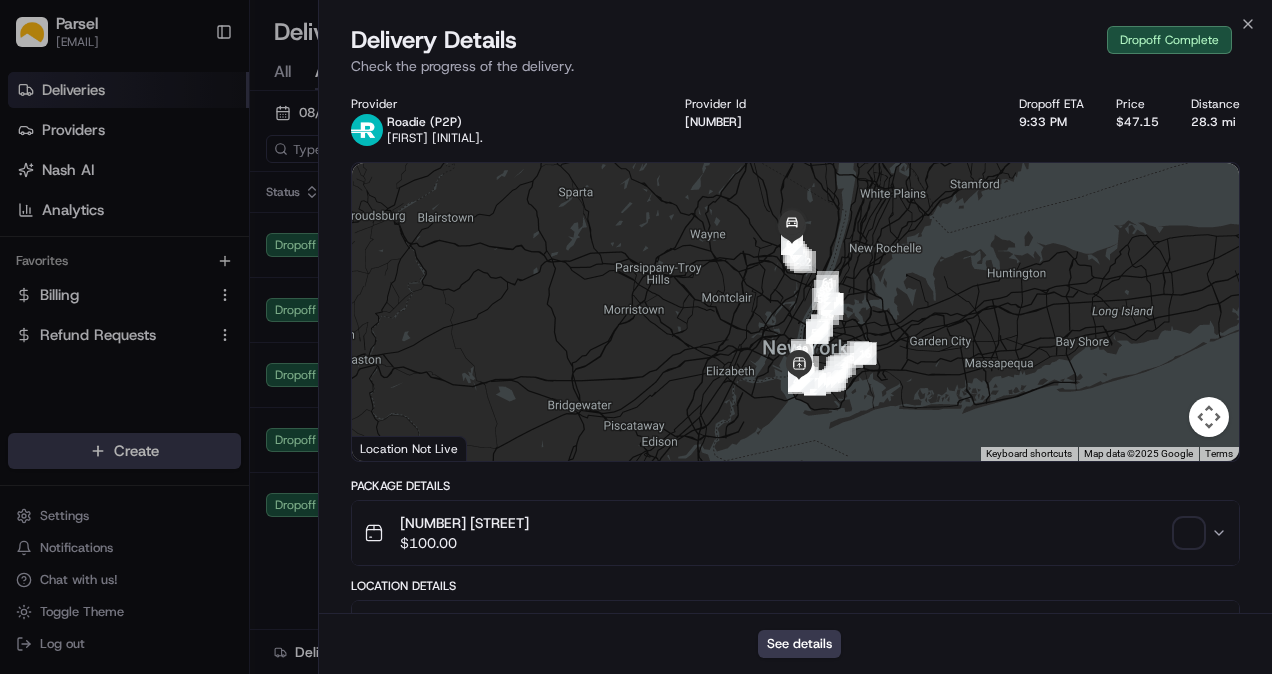 click at bounding box center (1189, 533) 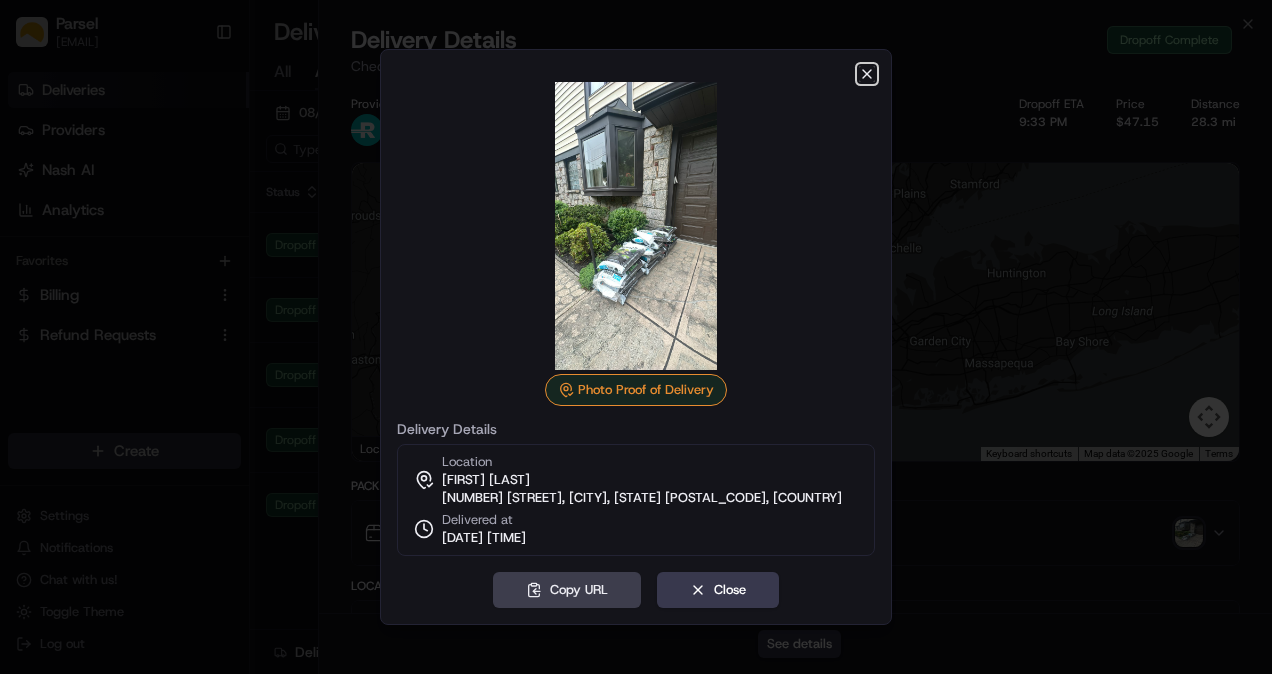 click 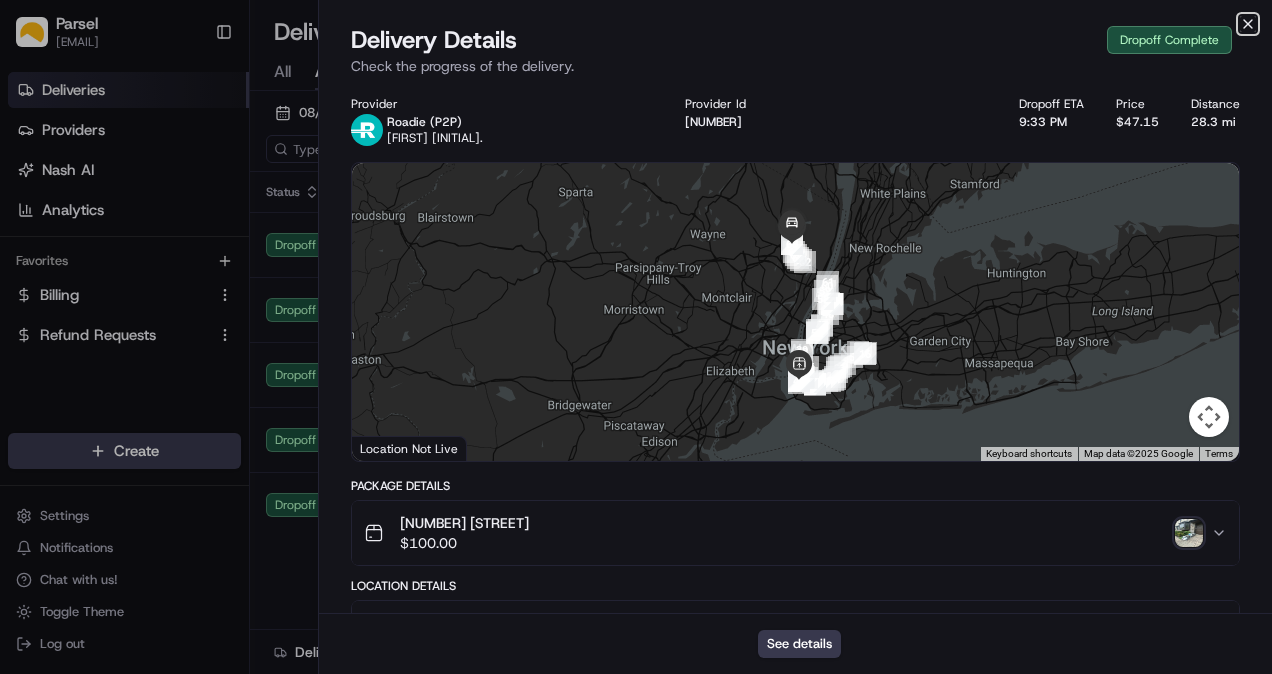 click 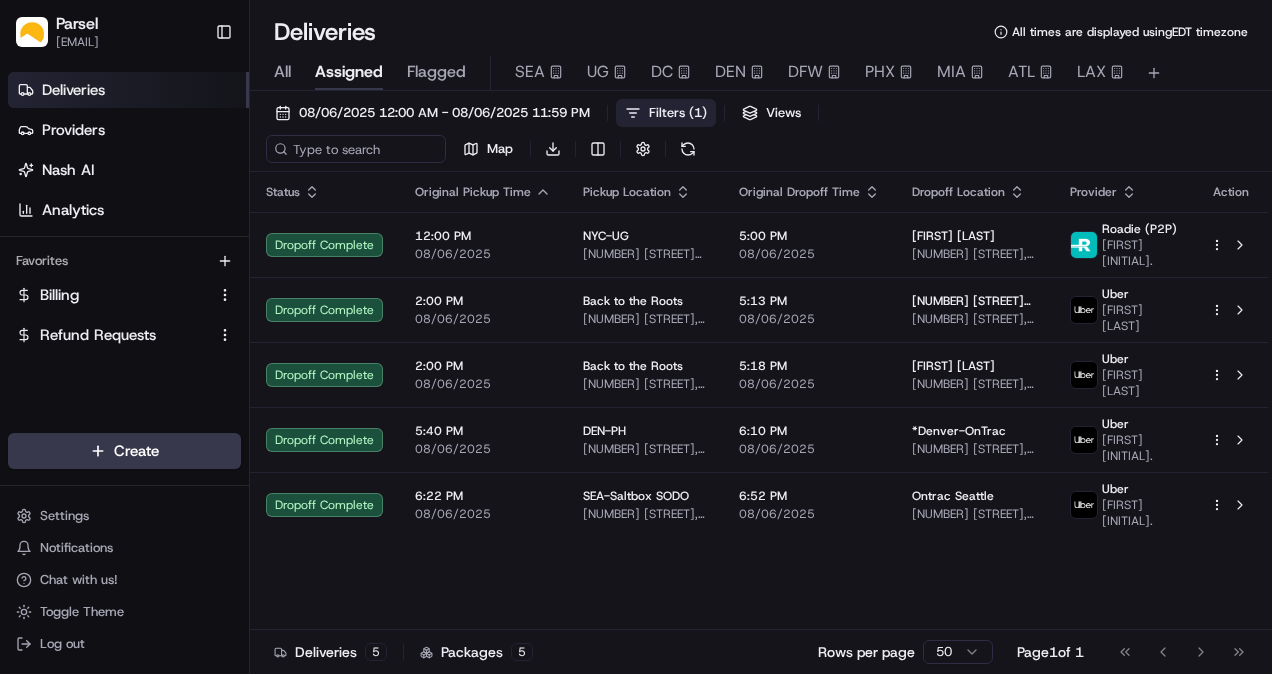 click on "Filters ( 1 )" at bounding box center [678, 113] 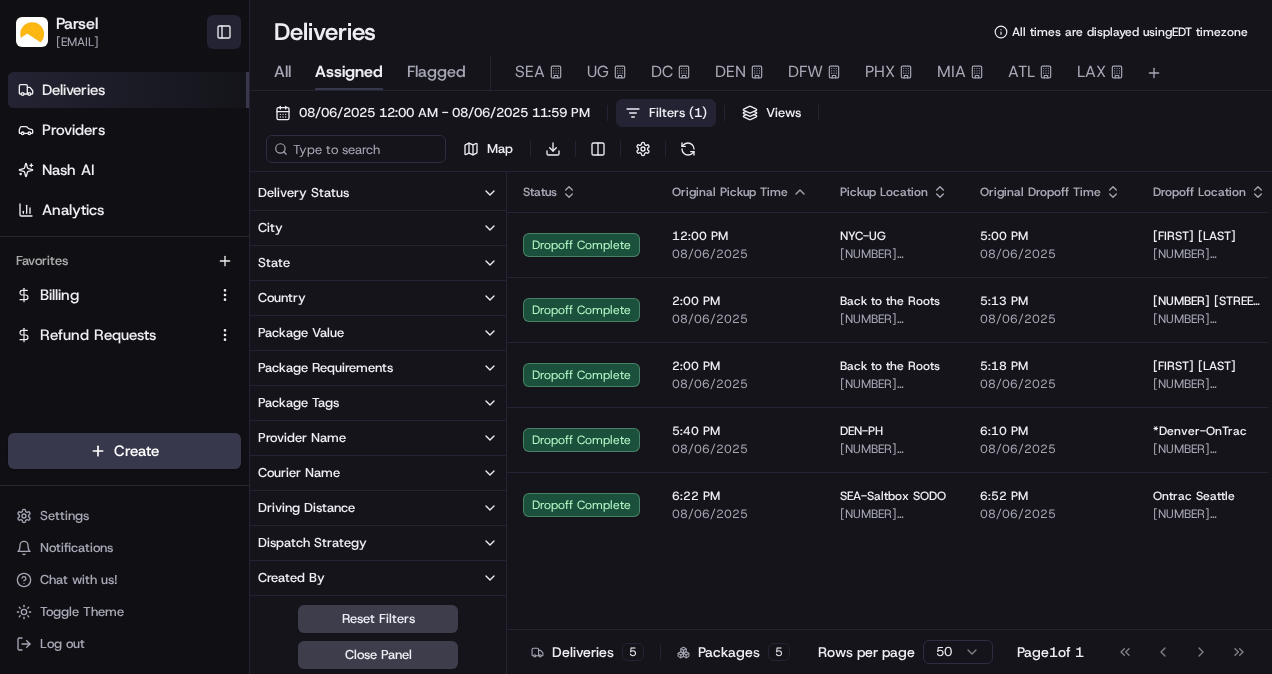 click on "Toggle Sidebar" at bounding box center [224, 32] 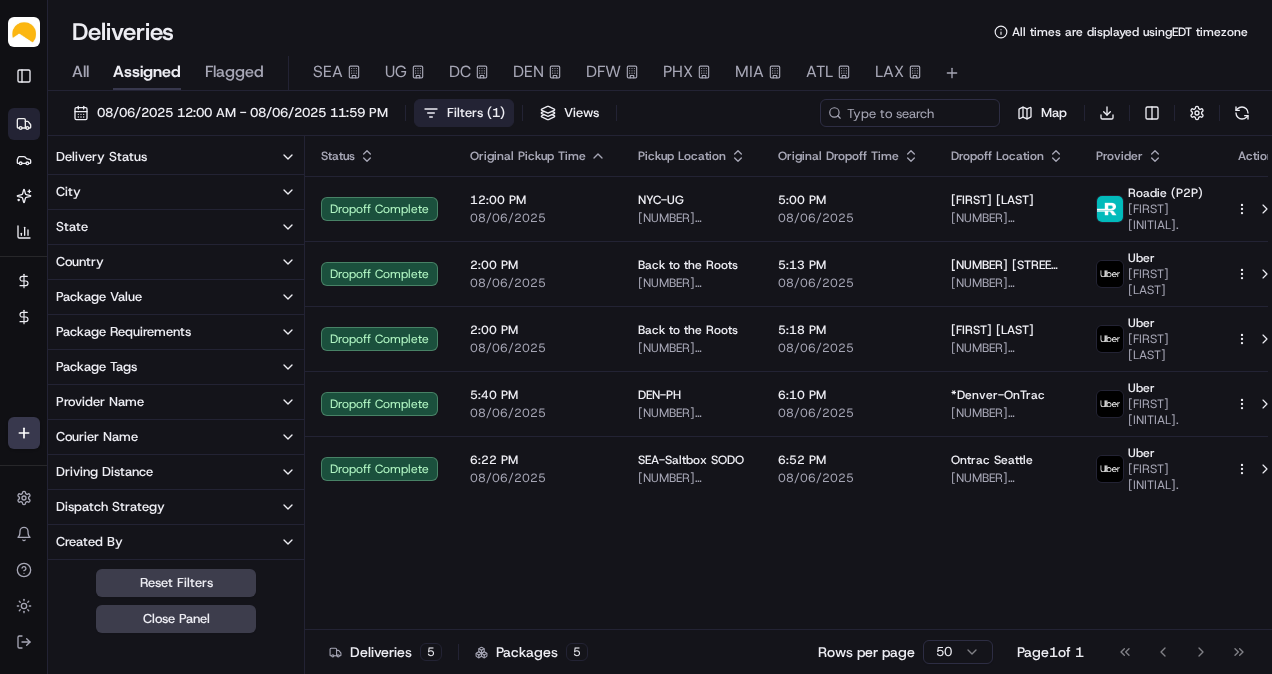 click on "Delivery Status" at bounding box center [176, 157] 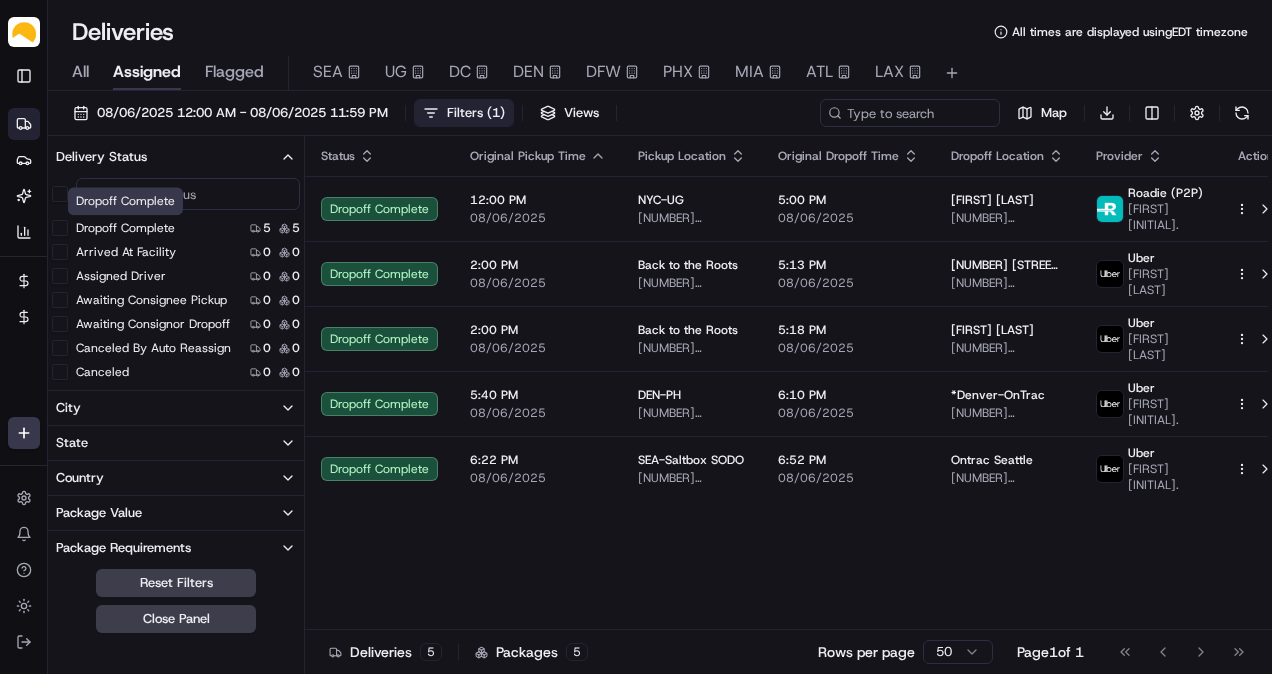 click on "Dropoff Complete" at bounding box center [125, 228] 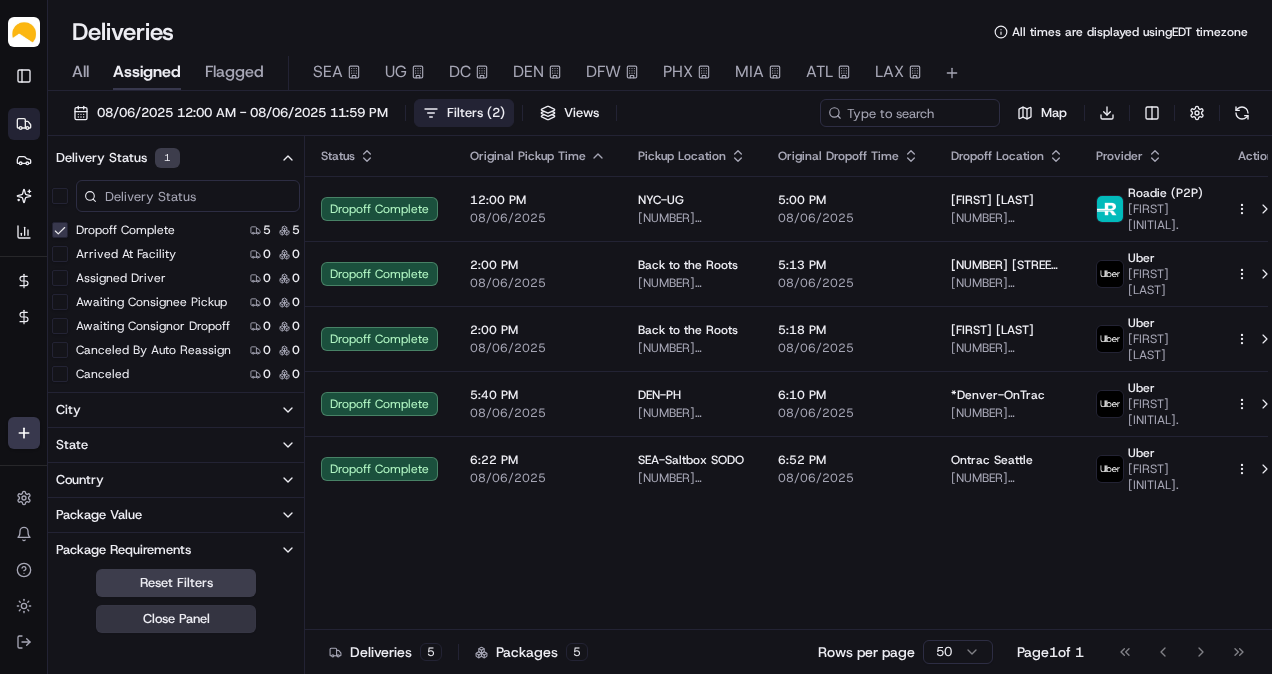 click on "Close Panel" at bounding box center (176, 619) 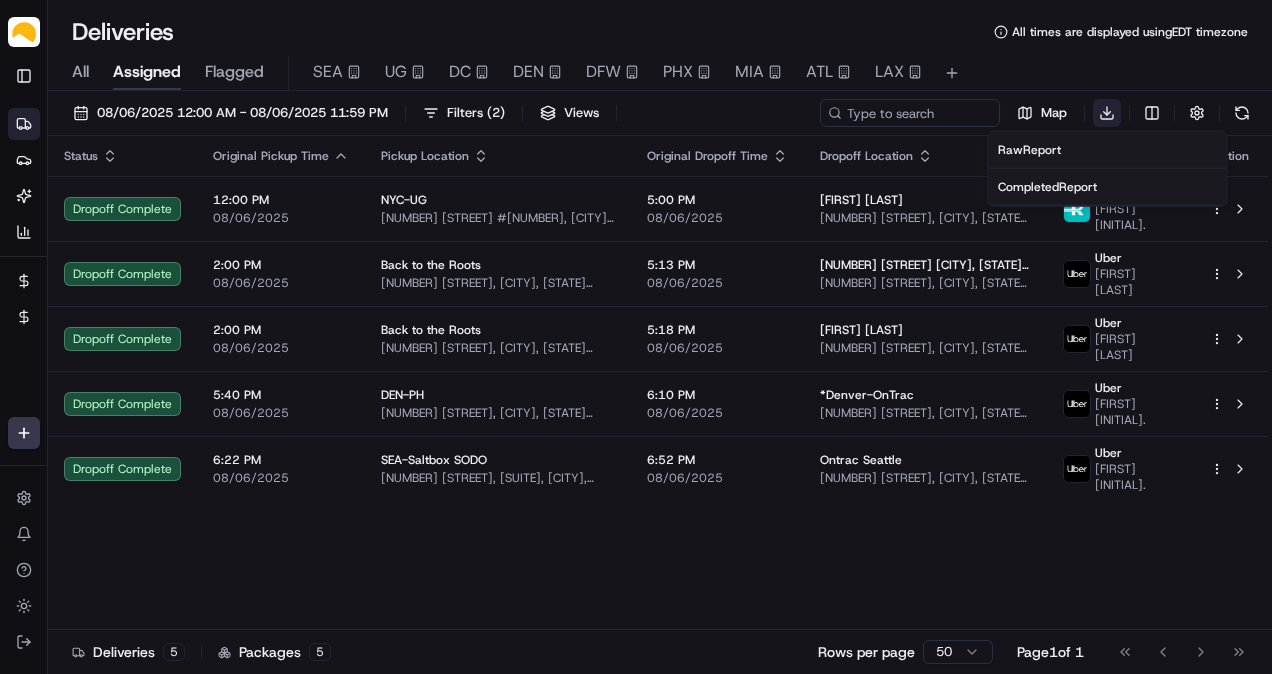 click on "Parsel [EMAIL] Toggle Sidebar Deliveries Providers Nash AI Analytics Favorites Billing Refund Requests Main Menu Members & Organization Organization Users Roles Preferences Customization Tracking Orchestration Automations Dispatch Strategy Locations Pickup Locations Dropoff Locations Billing Billing Refund Requests Integrations Notification Triggers Webhooks API Keys Request Logs Create Settings Notifications Chat with us! Toggle Theme Log out Deliveries All times are displayed using  EDT   timezone All Assigned Flagged SEA UG DC DEN DFW PHX MIA ATL LAX [DATE] [TIME] Filters ( 2 ) Views Map Download Status Original Pickup Time Pickup Location Original Dropoff Time Dropoff Location Provider Action Dropoff Complete [TIME] [DATE] [CITY] [NUMBER] [STREET], [CITY], [STATE] [POSTAL_CODE], [COUNTRY] [TIME] [DATE] [FIRST] [LAST] [NUMBER] [STREET], [CITY], [STATE] [POSTAL_CODE], [COUNTRY] Roadie (P2P) [FIRST] [INITIAL]. Dropoff Complete [TIME] [DATE] Back to the Roots [TIME] [DATE]" at bounding box center (636, 337) 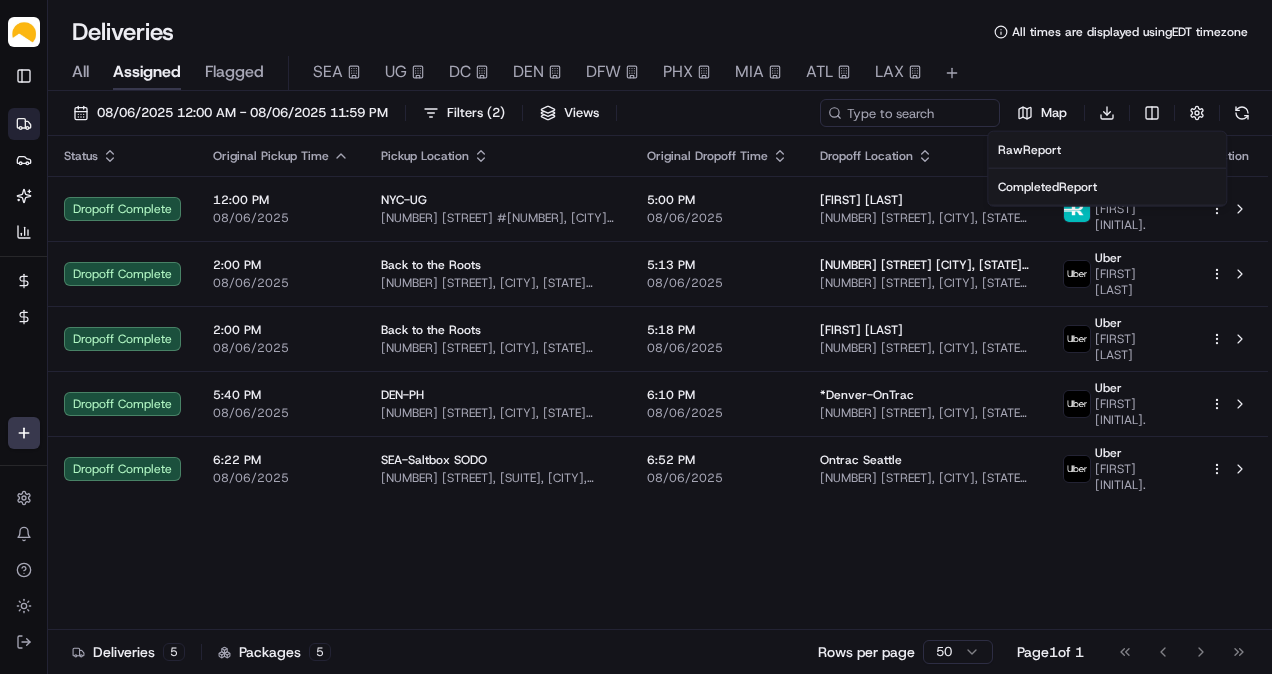 click on "Completed  Report" at bounding box center [1047, 187] 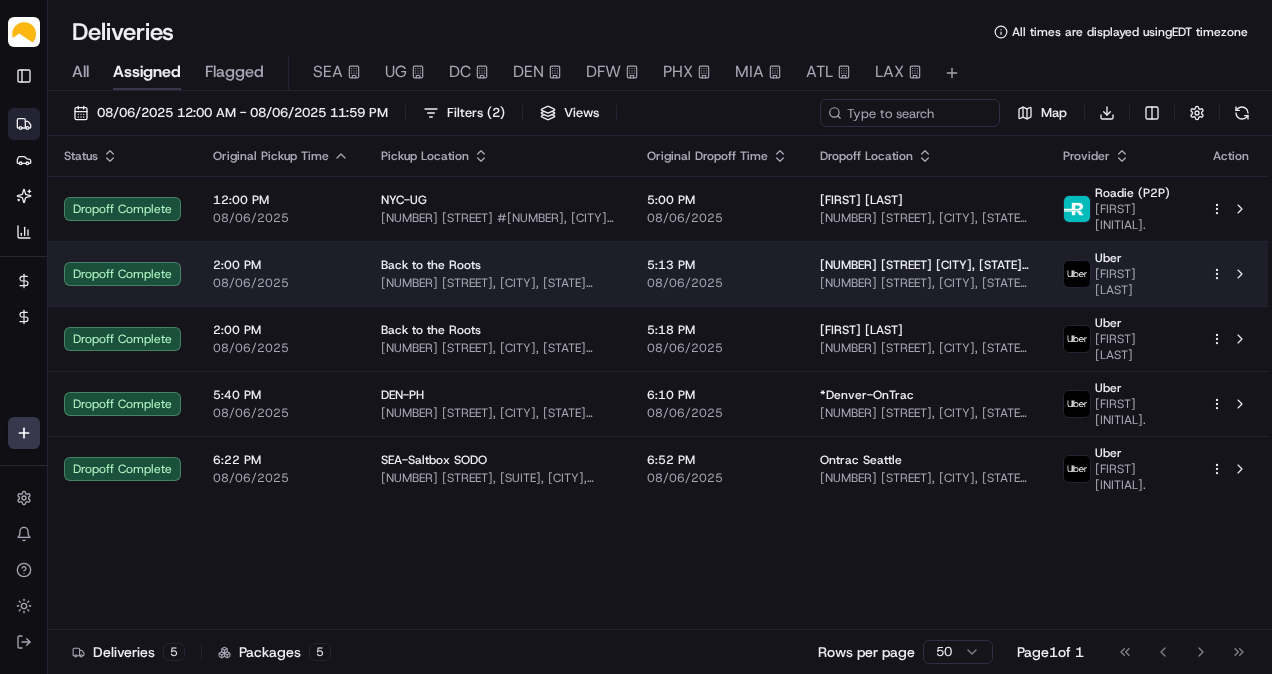 click on "[NUMBER] [STREET], [CITY], [STATE] [POSTAL_CODE], [COUNTRY]" at bounding box center (925, 283) 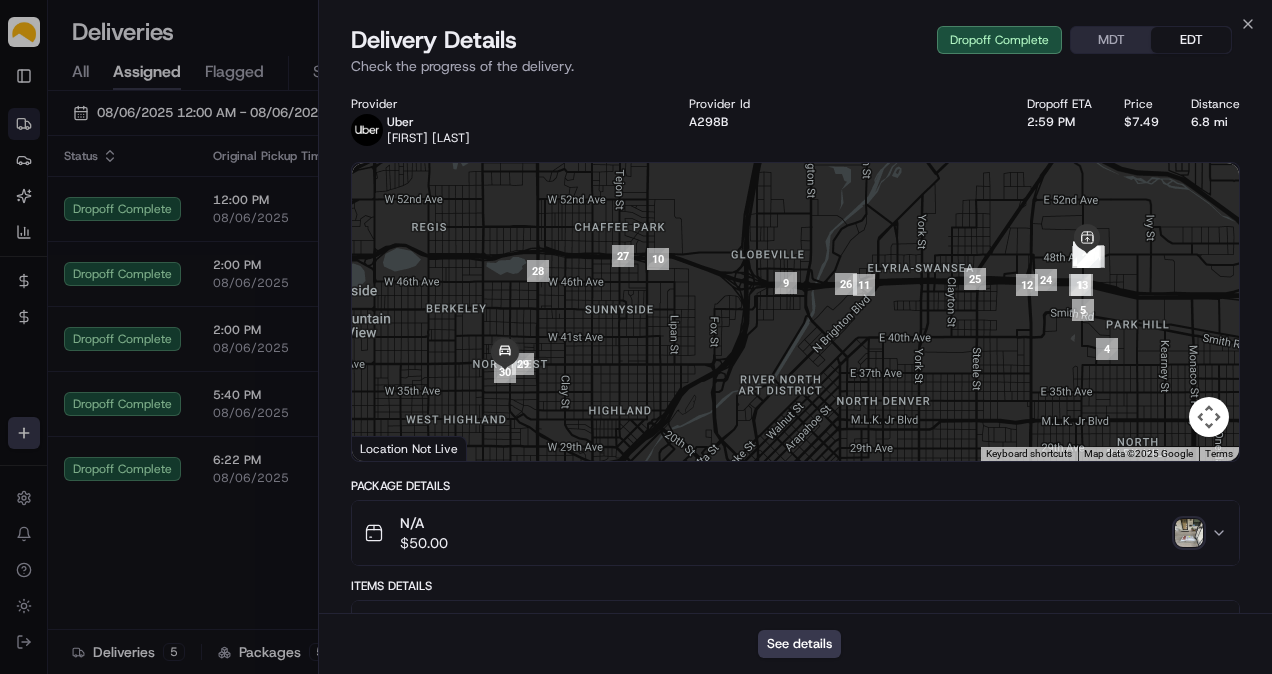 click at bounding box center [1189, 533] 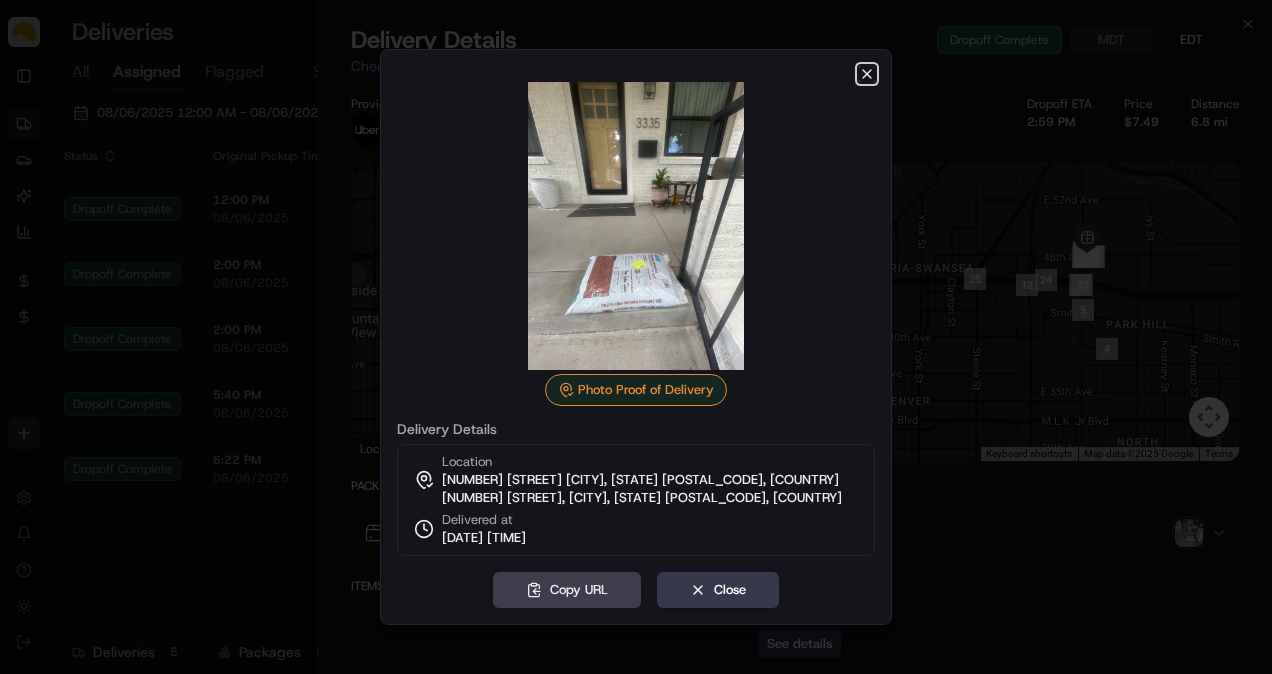 click 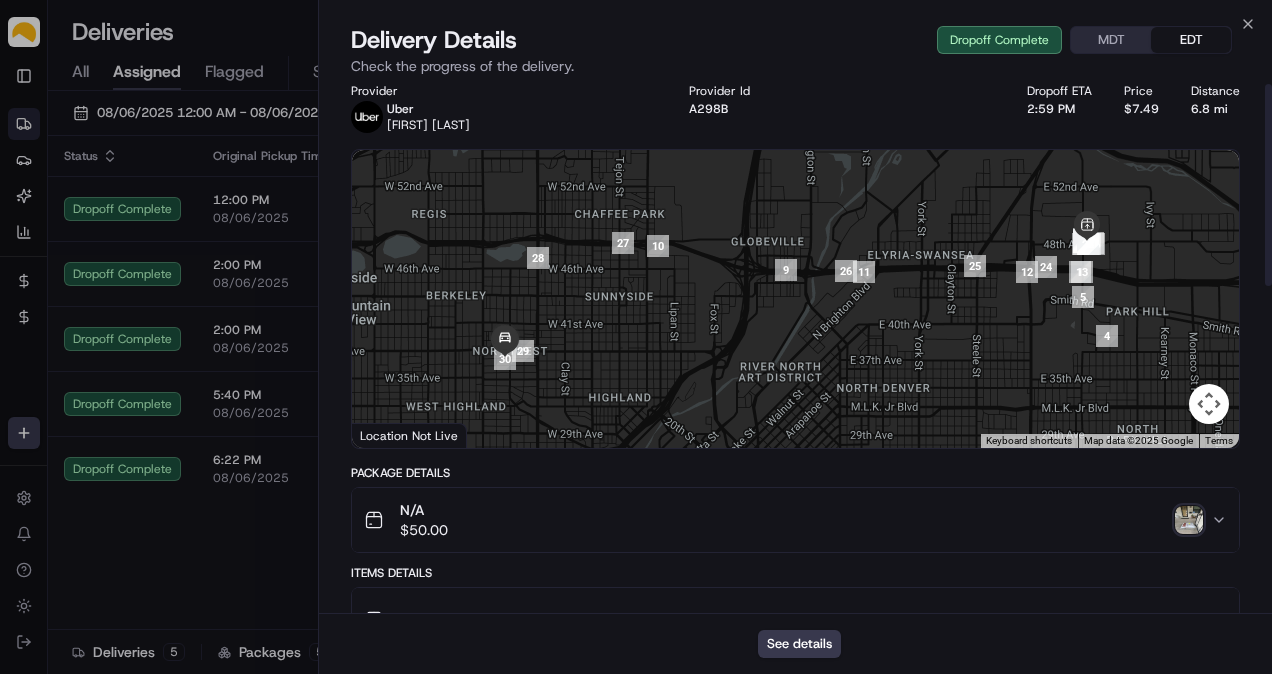 scroll, scrollTop: 0, scrollLeft: 0, axis: both 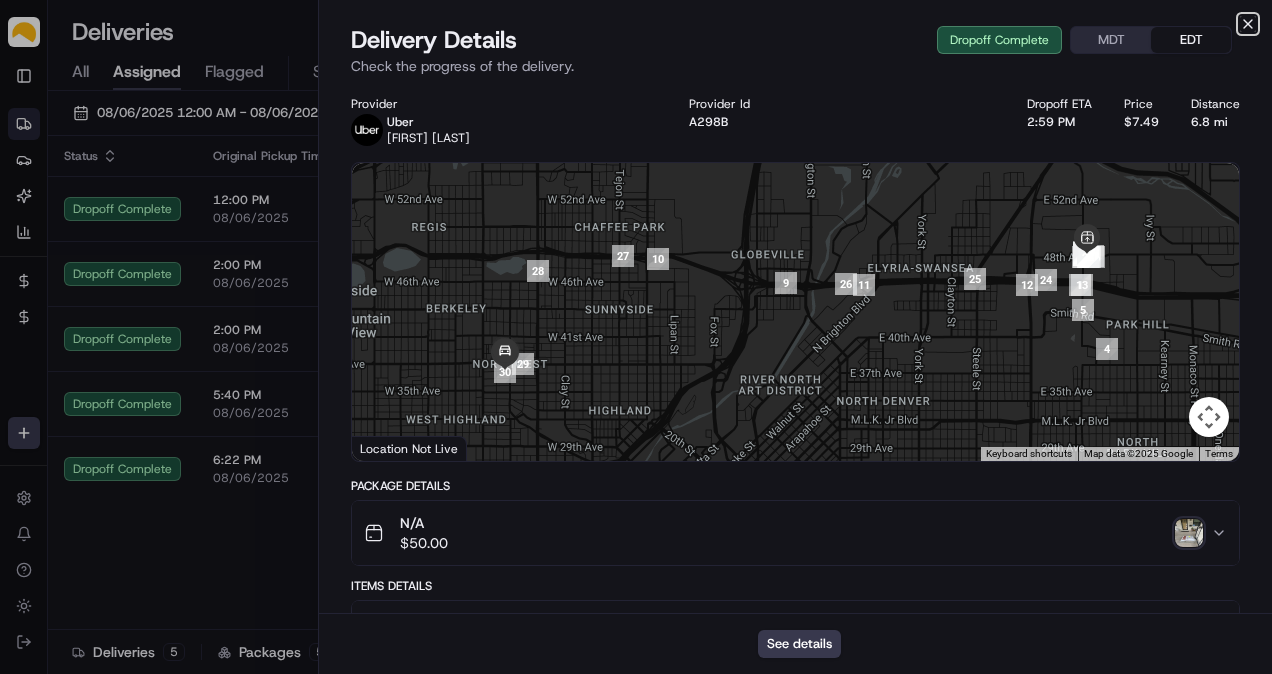 click 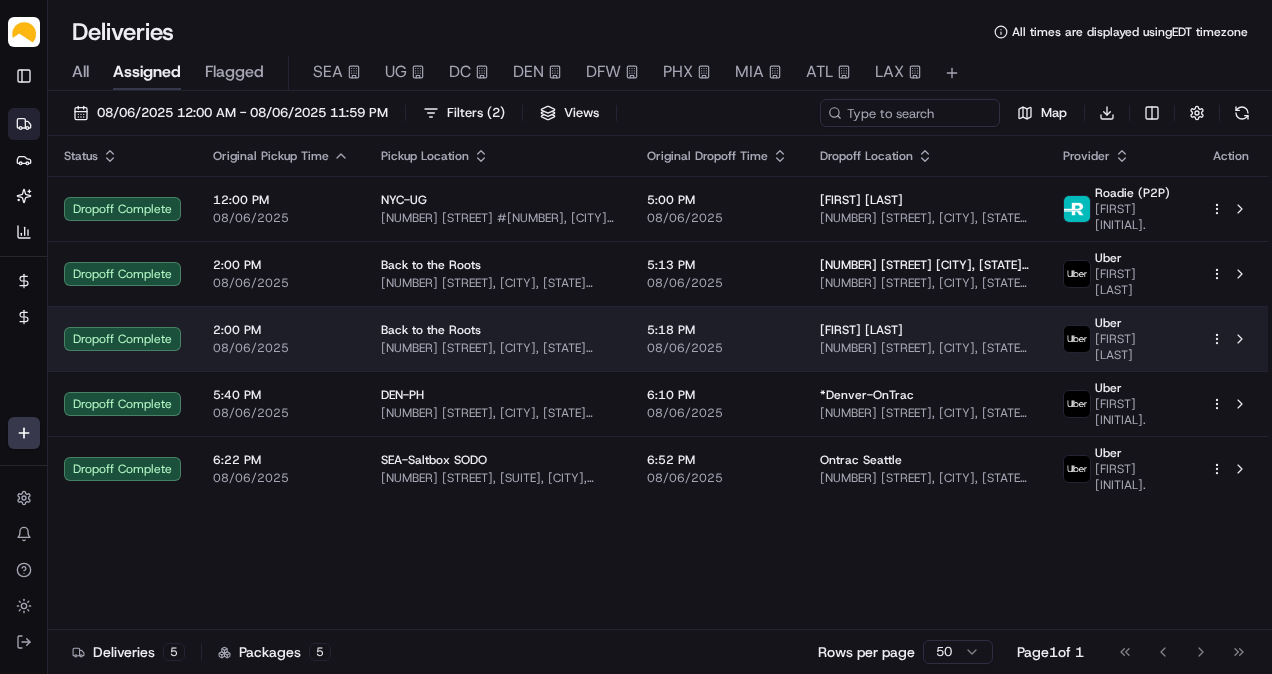 click on "[NUMBER] [STREET], [CITY], [STATE] [POSTAL_CODE], [COUNTRY]" at bounding box center (925, 348) 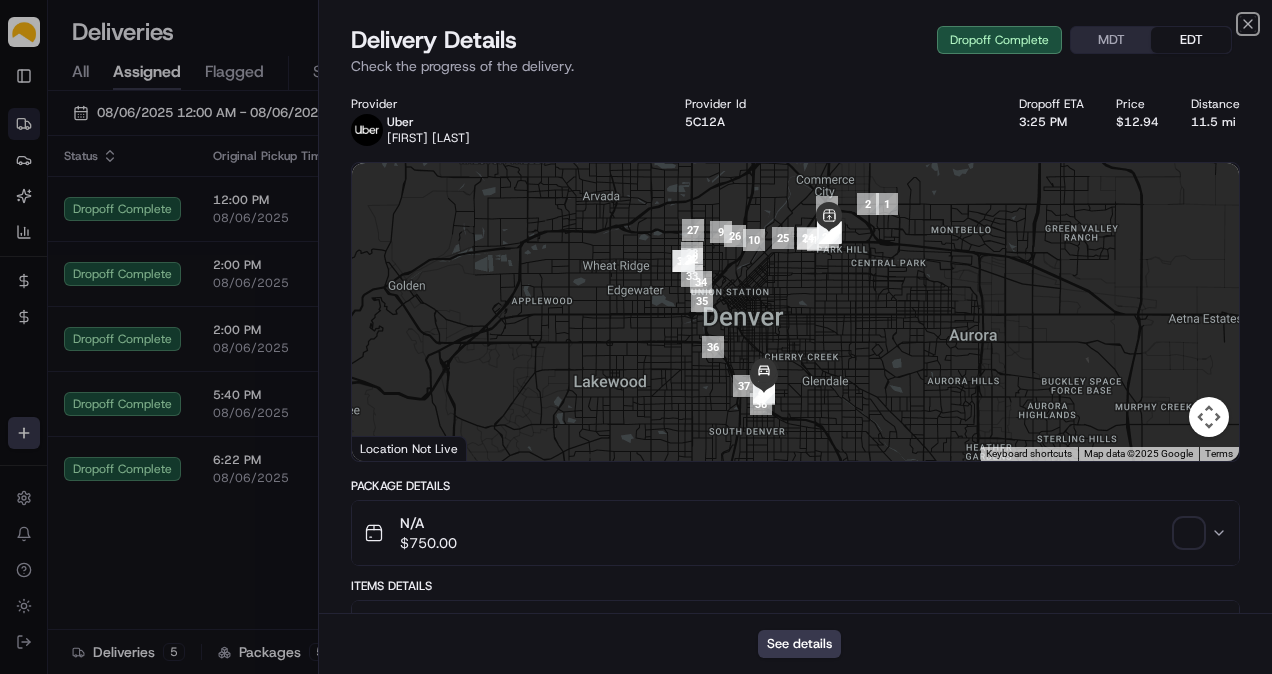 click 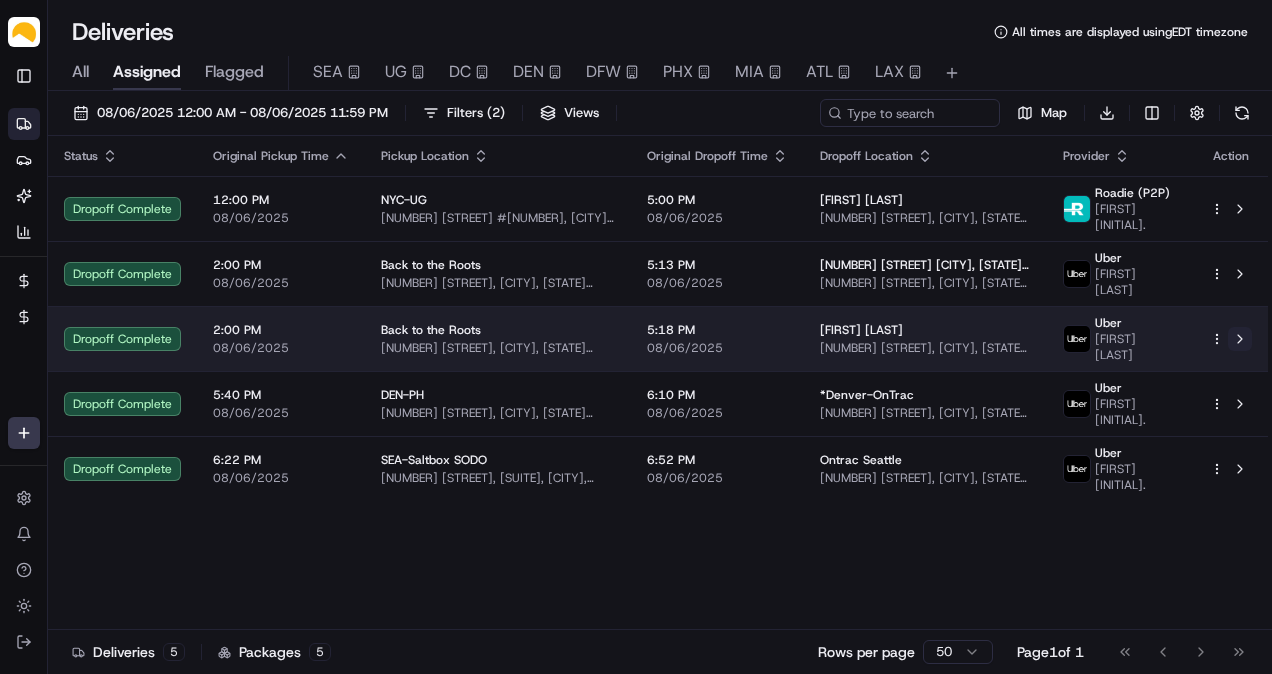 click at bounding box center [1240, 339] 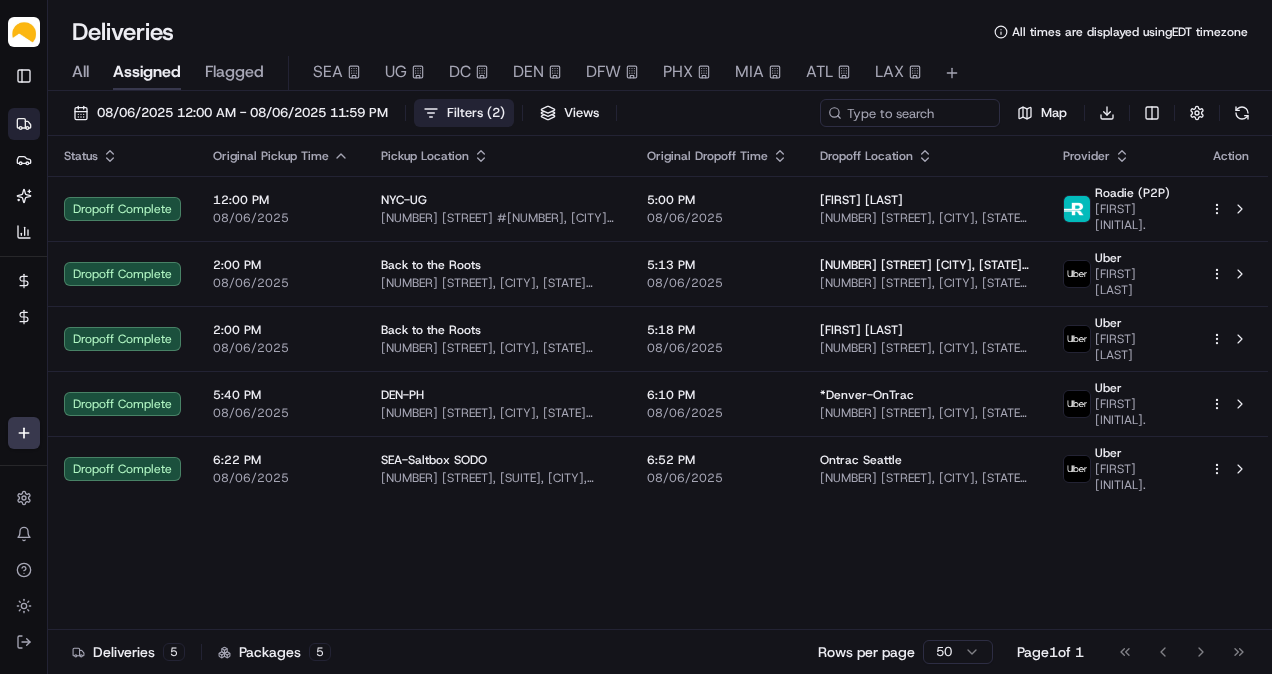 click on "Filters ( 2 )" at bounding box center (464, 113) 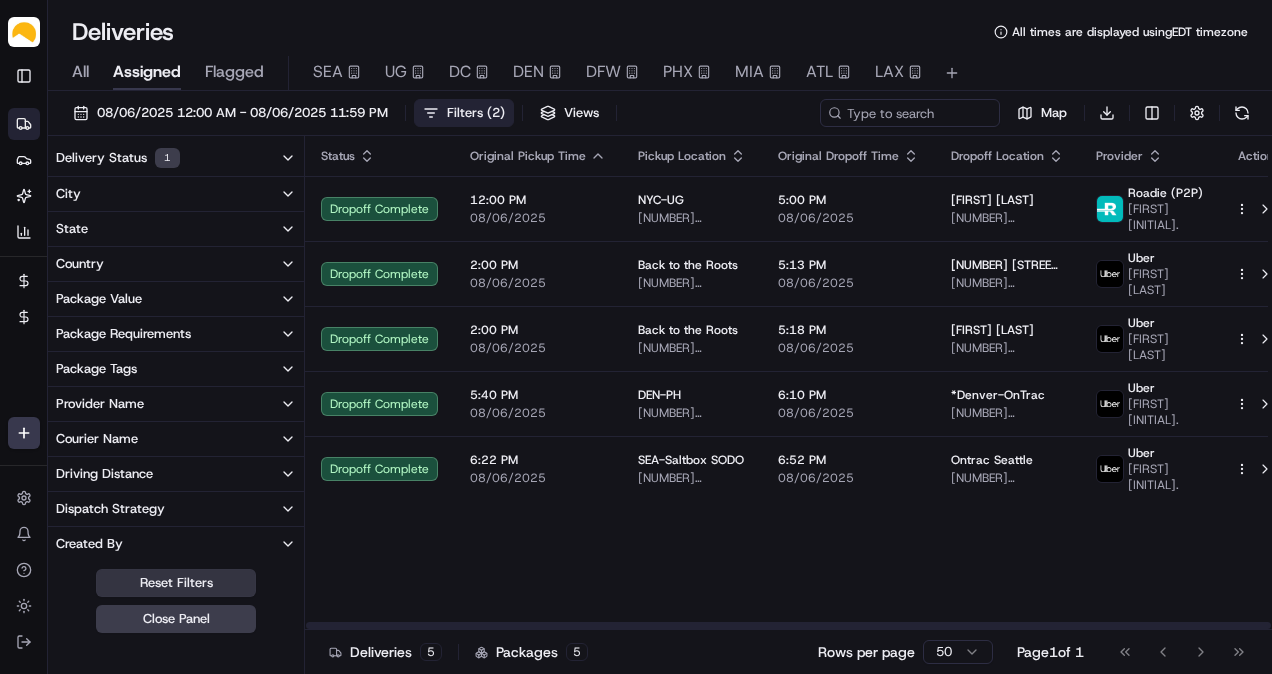 click on "Reset Filters" at bounding box center (176, 583) 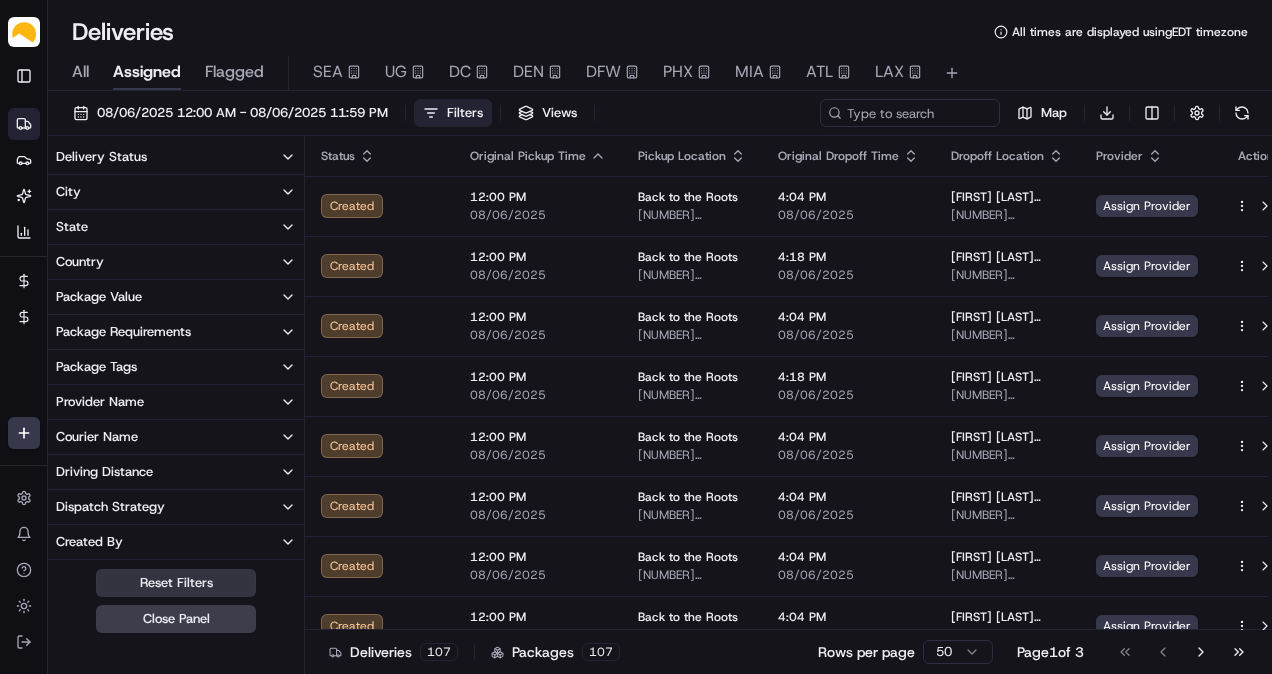 click on "Reset Filters" at bounding box center (176, 583) 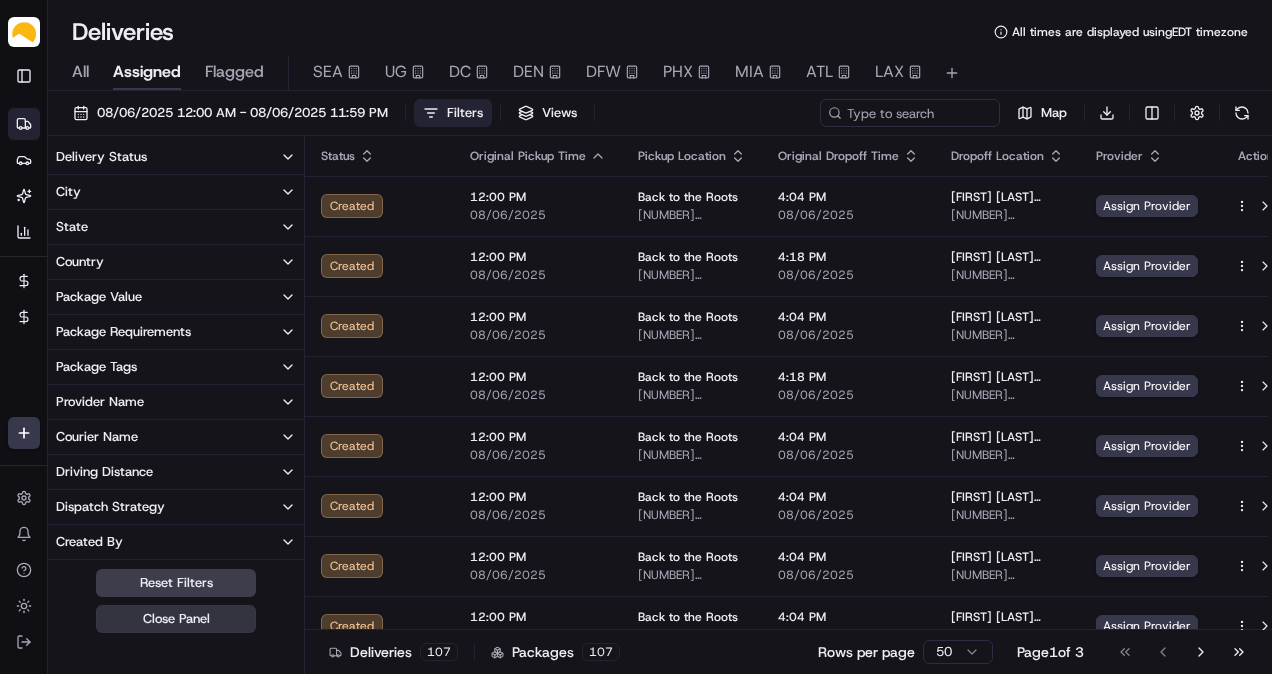 click on "Close Panel" at bounding box center (176, 619) 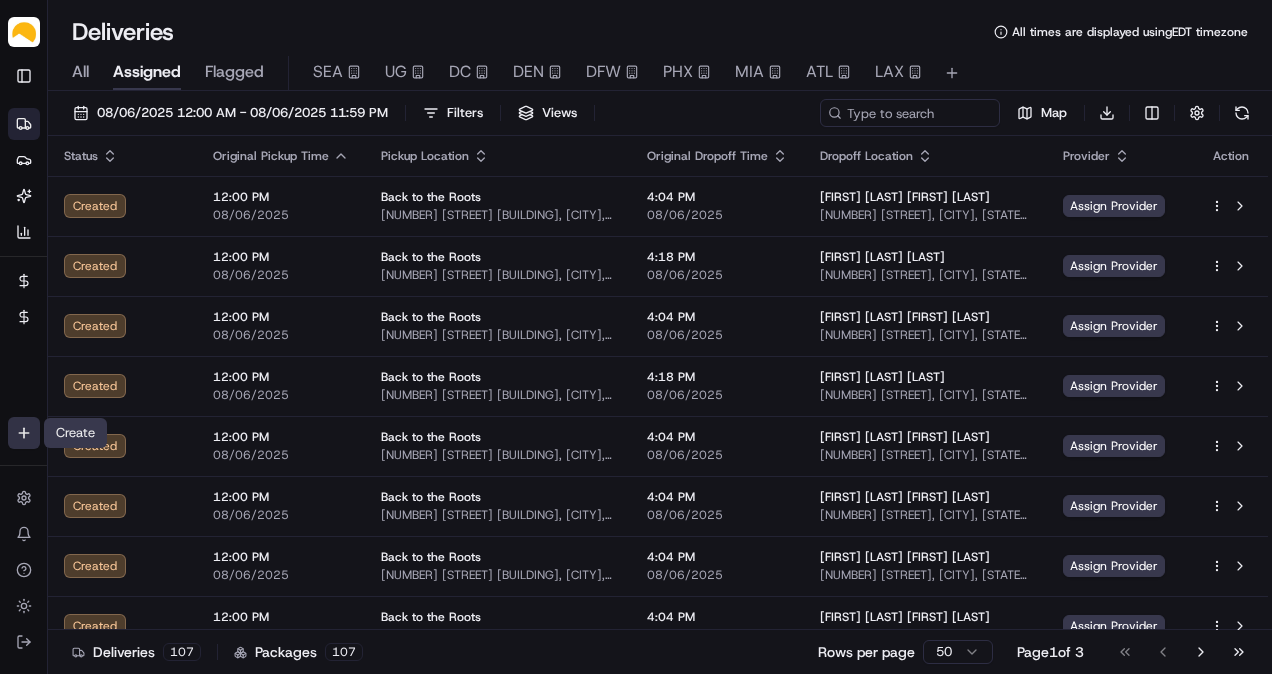 click on "Parsel [EMAIL] Toggle Sidebar Deliveries Providers Nash AI Analytics Favorites Billing Refund Requests Main Menu Members & Organization Organization Users Roles Preferences Customization Tracking Orchestration Automations Dispatch Strategy Locations Pickup Locations Dropoff Locations Billing Billing Refund Requests Integrations Notification Triggers Webhooks API Keys Request Logs Create Settings Notifications Chat with us! Toggle Theme Log out Deliveries All times are displayed using  EDT   timezone All Assigned Flagged SEA UG DC DEN DFW PHX MIA ATL LAX [DATE] [TIME] Filters Views Map Download Status Original Pickup Time Pickup Location Original Dropoff Time Dropoff Location Provider Action Created [TIME] [DATE] Back to the Roots [NUMBER] [STREET] [BUILDING], [CITY], [STATE] [POSTAL_CODE], [COUNTRY] [TIME] [DATE] [FIRST] [LAST] [FIRST] [LAST] [NUMBER] [STREET], [CITY], [STATE] [POSTAL_CODE], [COUNTRY] Assign Provider Created [TIME] [DATE] Back to the Roots [TIME] [DATE] 1" at bounding box center [636, 337] 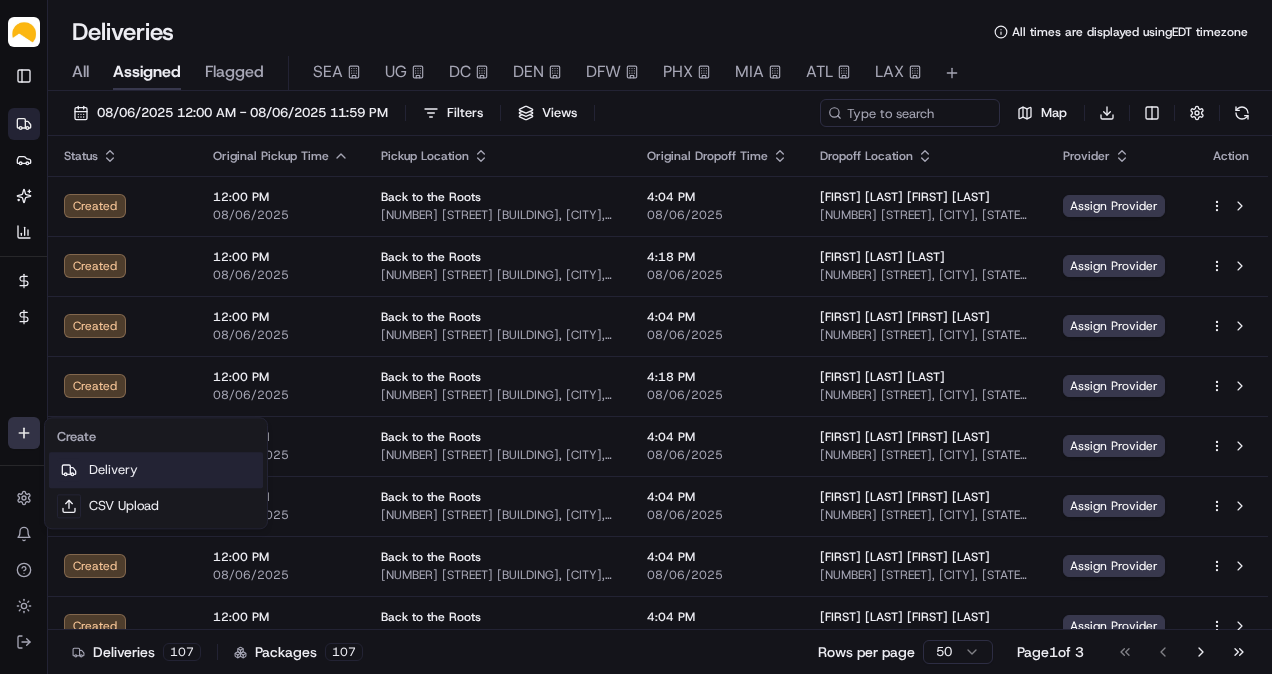 click on "Delivery" at bounding box center (156, 470) 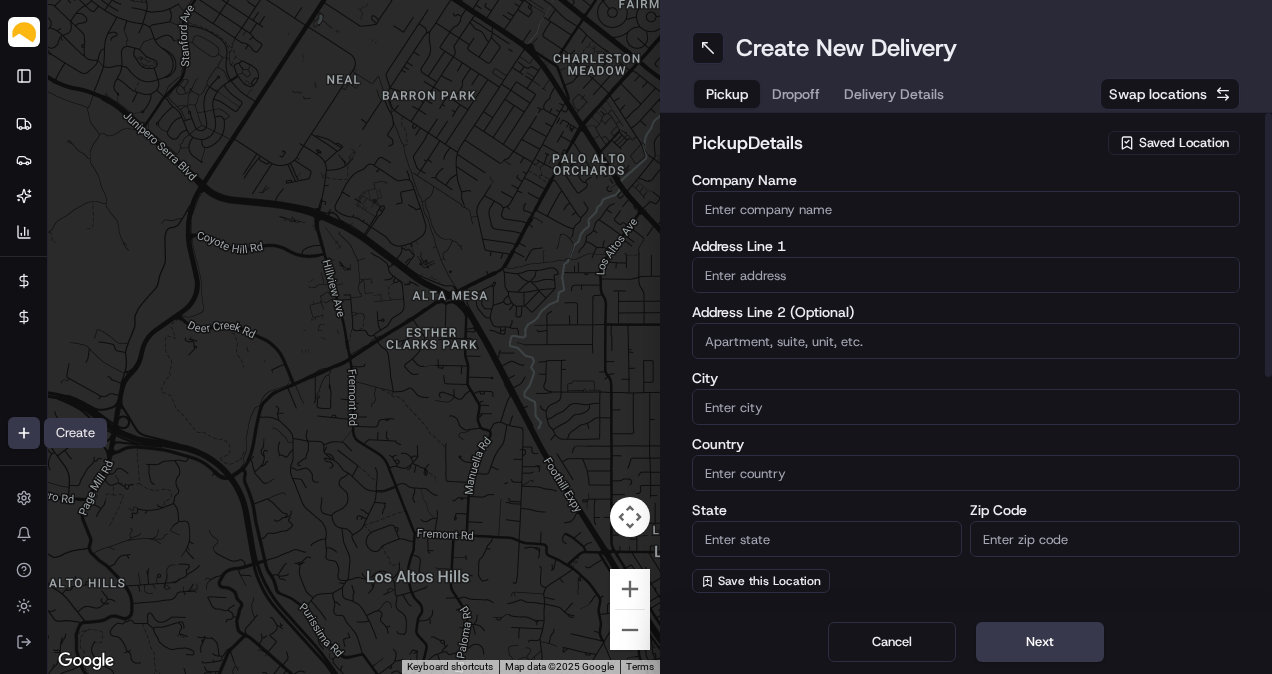 click on "Saved Location" at bounding box center (1184, 143) 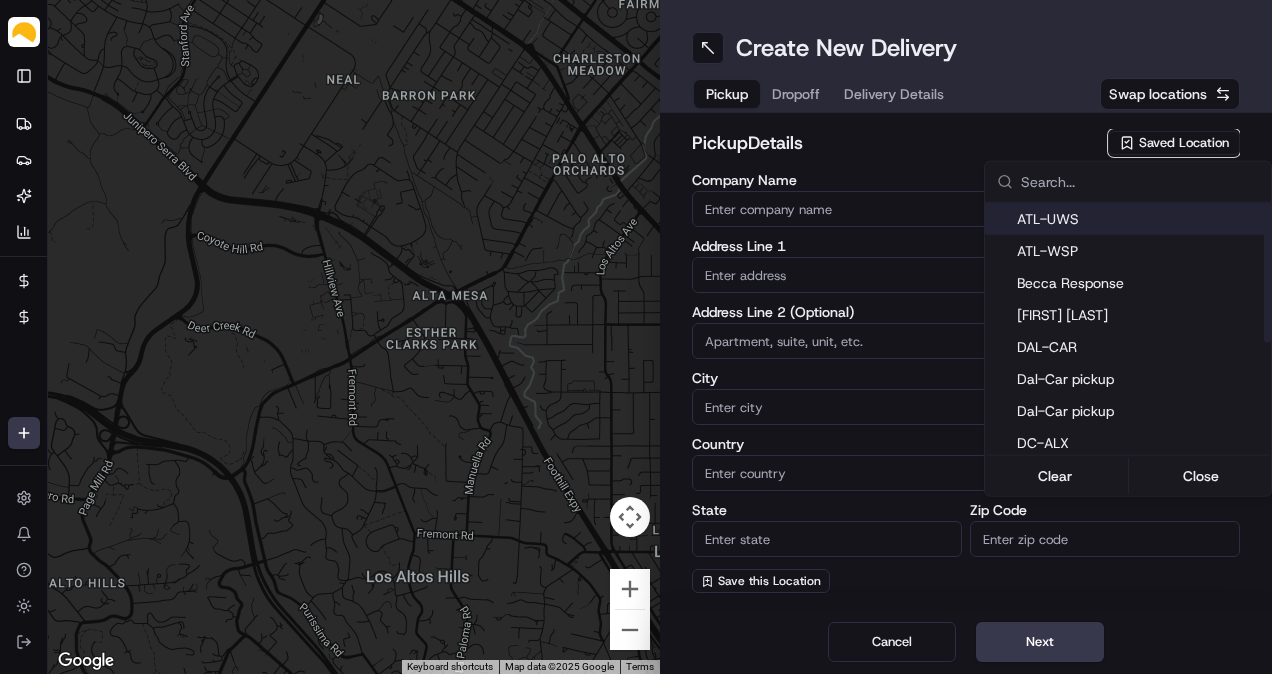 type on "m" 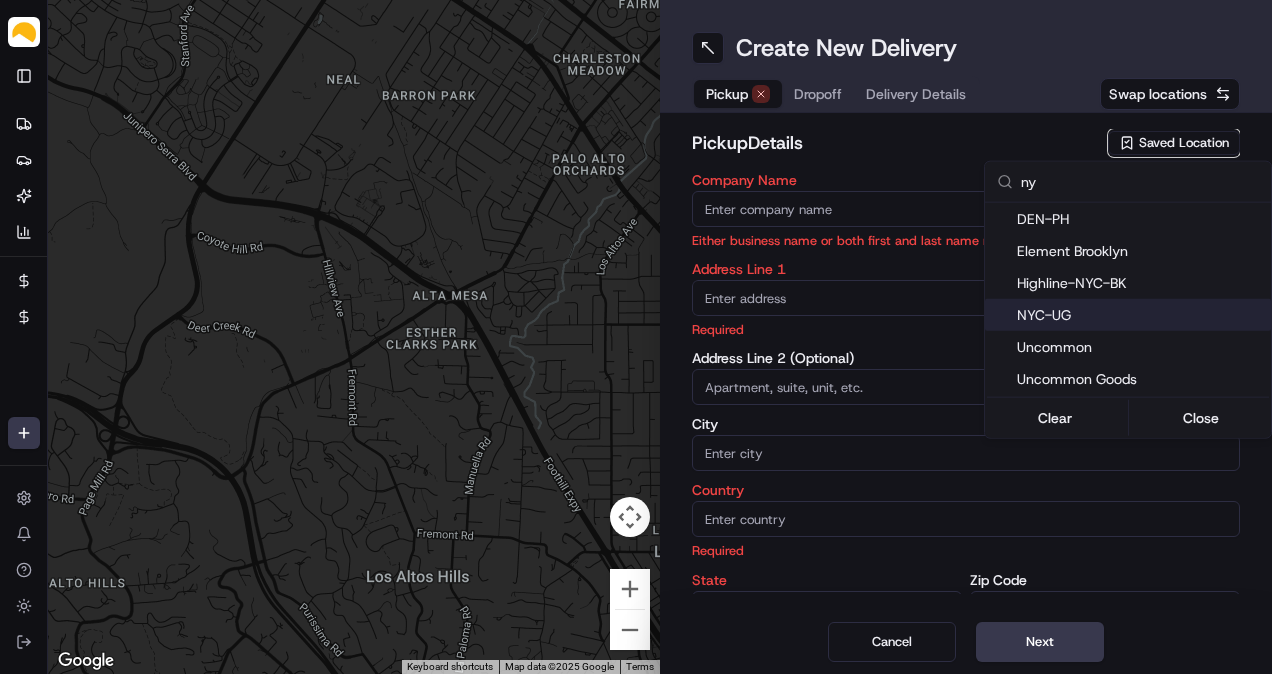 type on "ny" 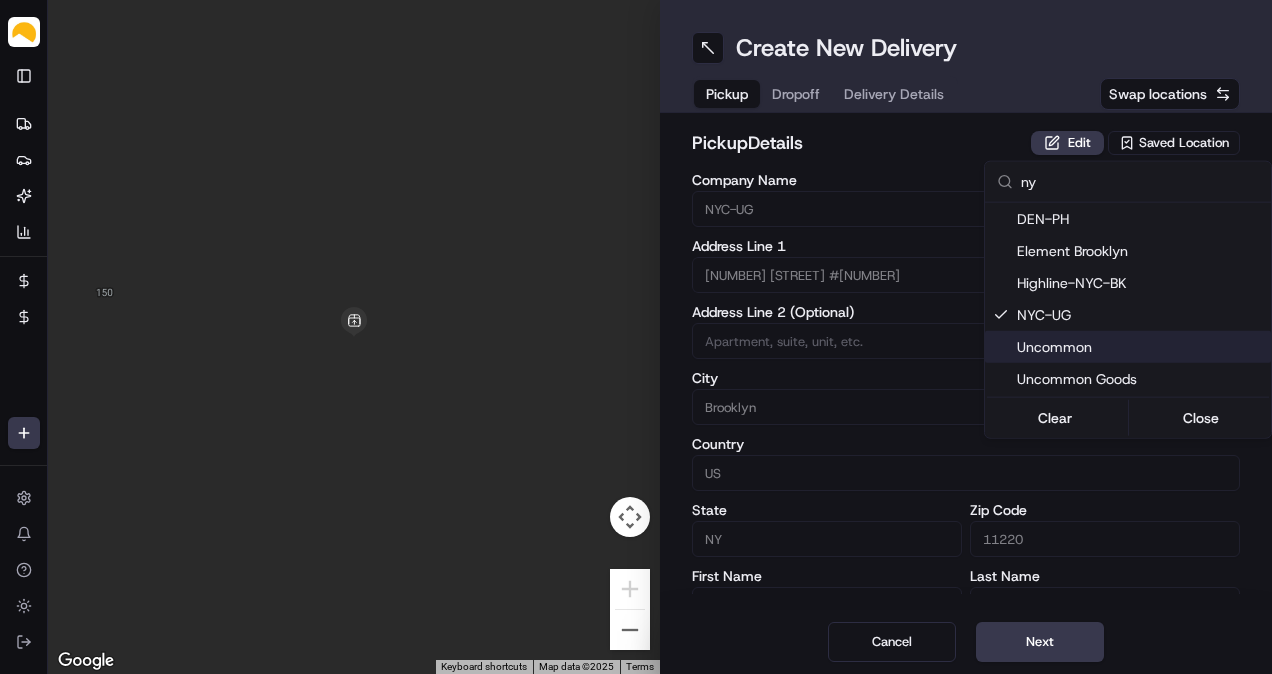 click on "Parsel [EMAIL] Toggle Sidebar Deliveries Providers Nash AI Analytics Favorites Billing Refund Requests Main Menu Members & Organization Organization Users Roles Preferences Customization Tracking Orchestration Automations Dispatch Strategy Locations Pickup Locations Dropoff Locations Billing Billing Refund Requests Integrations Notification Triggers Webhooks API Keys Request Logs Create Settings Notifications Chat with us! Toggle Theme Log out To navigate the map with touch gestures double-tap and hold your finger on the map, then drag the map. ← Move left → Move right ↑ Move up ↓ Move down + Zoom in - Zoom out Home Jump left by 75% End Jump right by 75% Page Up Jump up by 75% Page Down Jump down by 75% Keyboard shortcuts Map Data Map data ©2025 Map data ©2025 2 m  Click to toggle between metric and imperial units Terms Report a map error Create New Delivery Pickup Dropoff Delivery Details Swap locations pickup  Details  Edit Saved Location Company Name NYC-UG City" at bounding box center [636, 337] 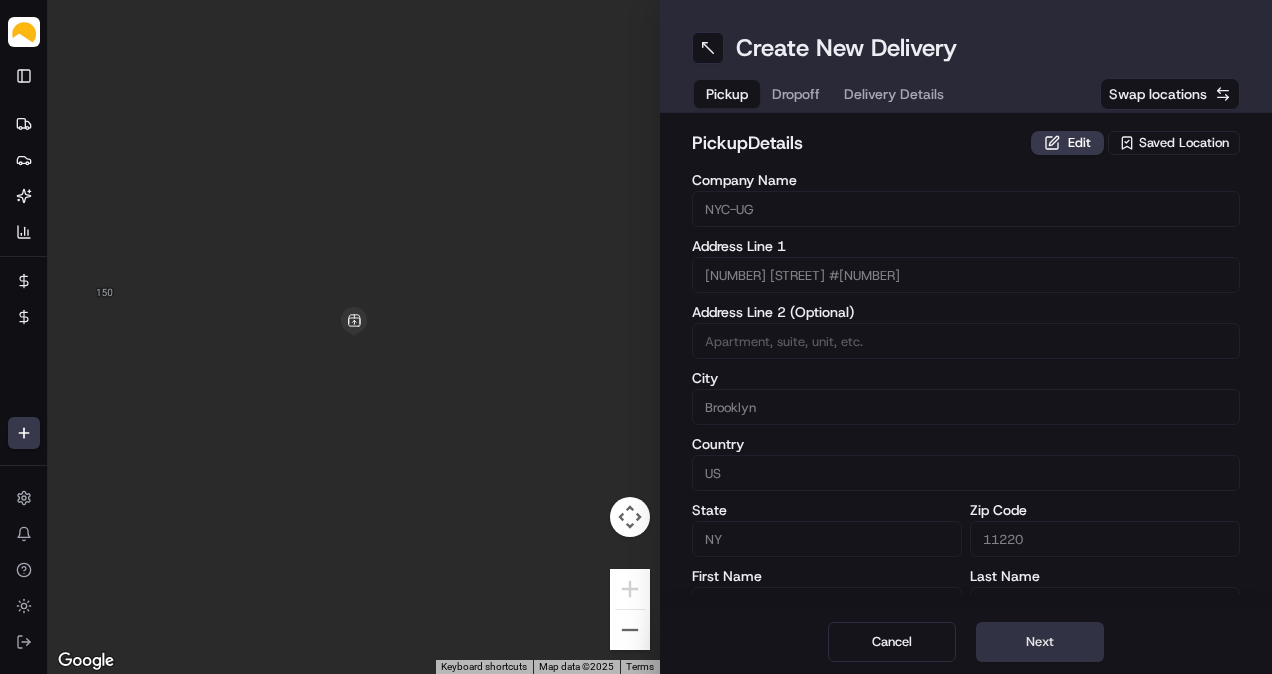 click on "Next" at bounding box center (1040, 642) 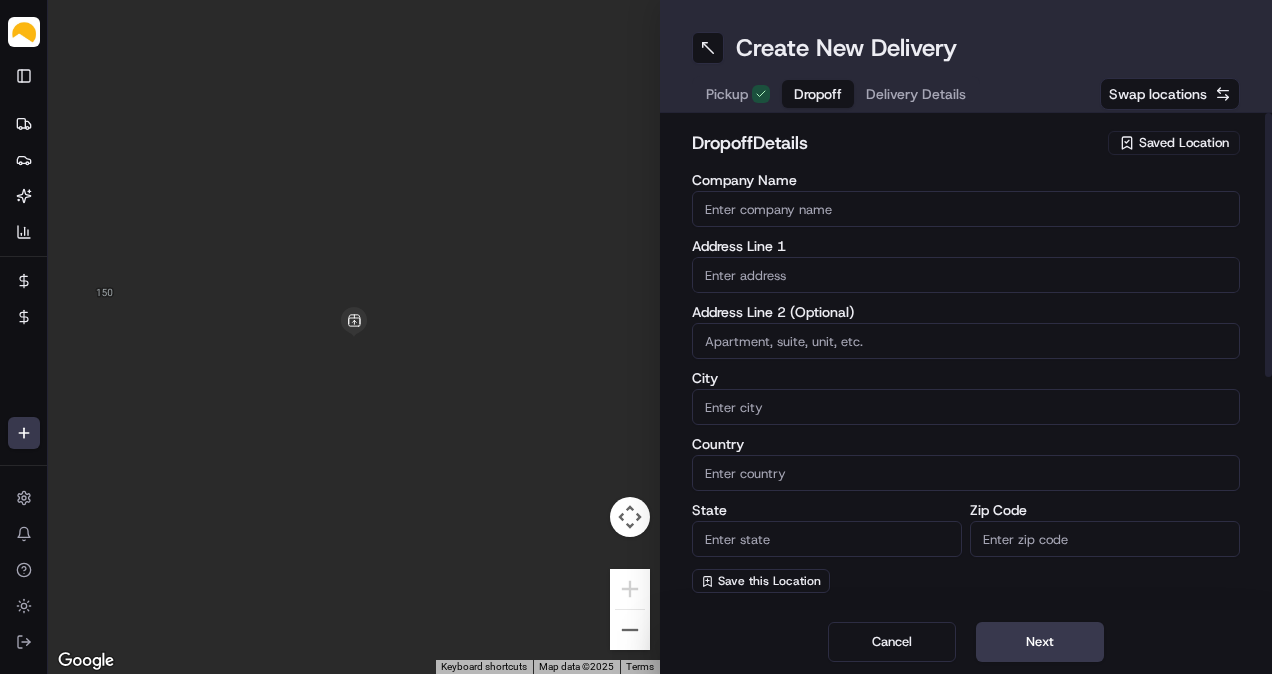 click on "Company Name" at bounding box center [966, 209] 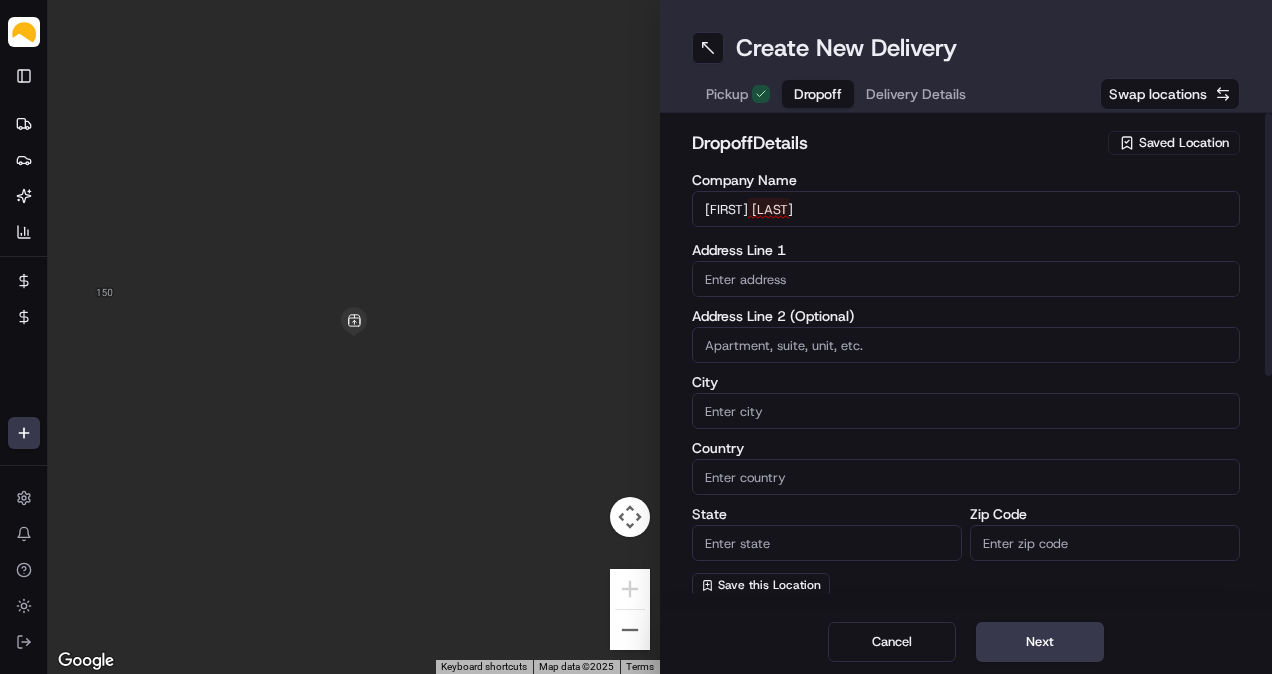 type on "[FIRST] [LAST]" 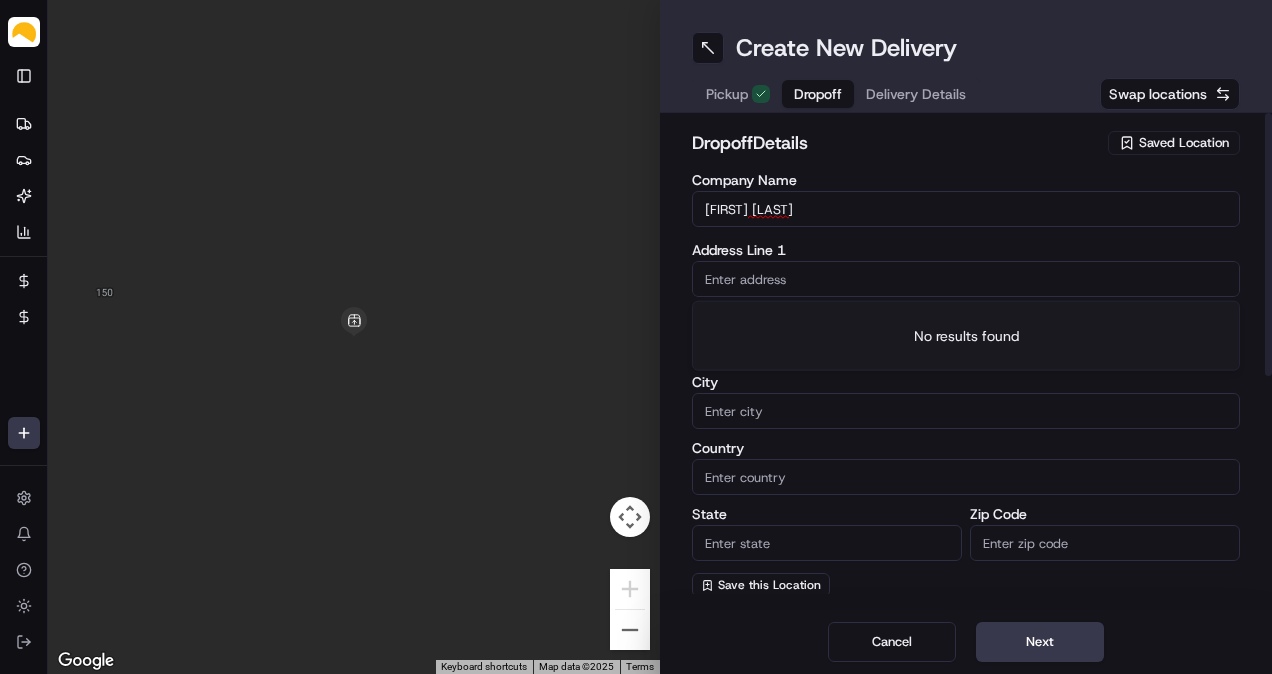 paste on "[NUMBER] [STREET], [CITY], [STATE] [POSTAL_CODE]" 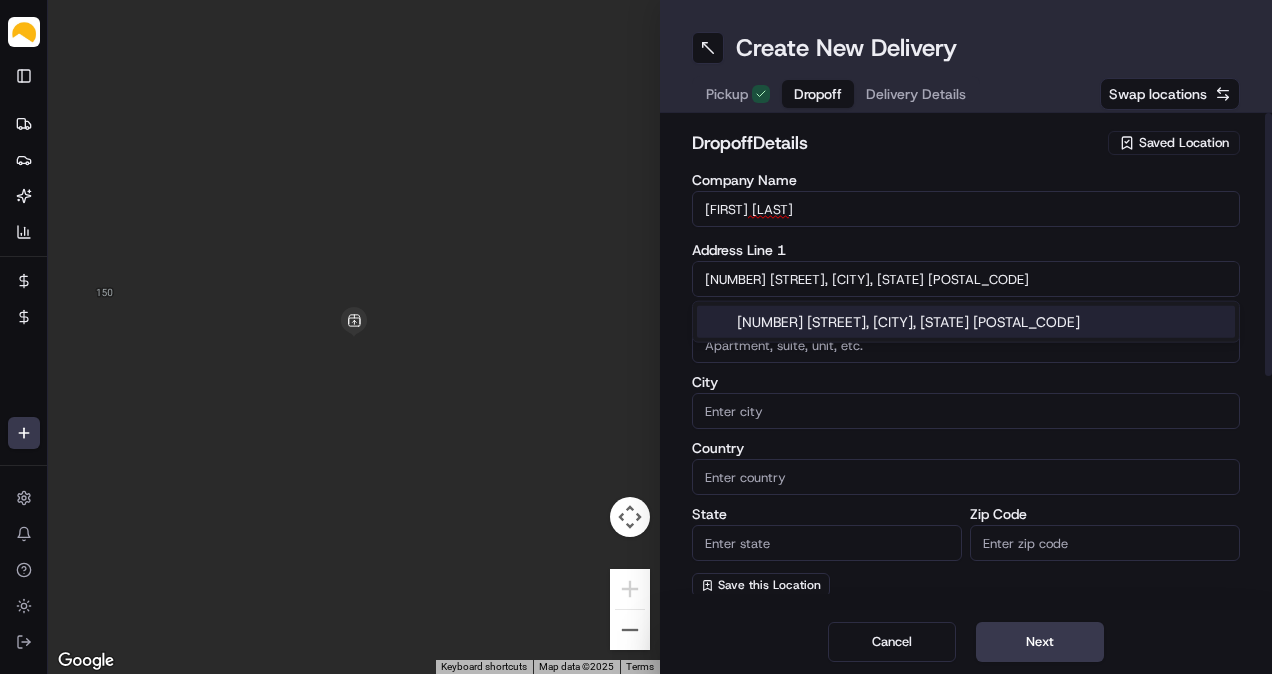 click on "[NUMBER] [STREET], [CITY], [STATE] [POSTAL_CODE]" at bounding box center [966, 322] 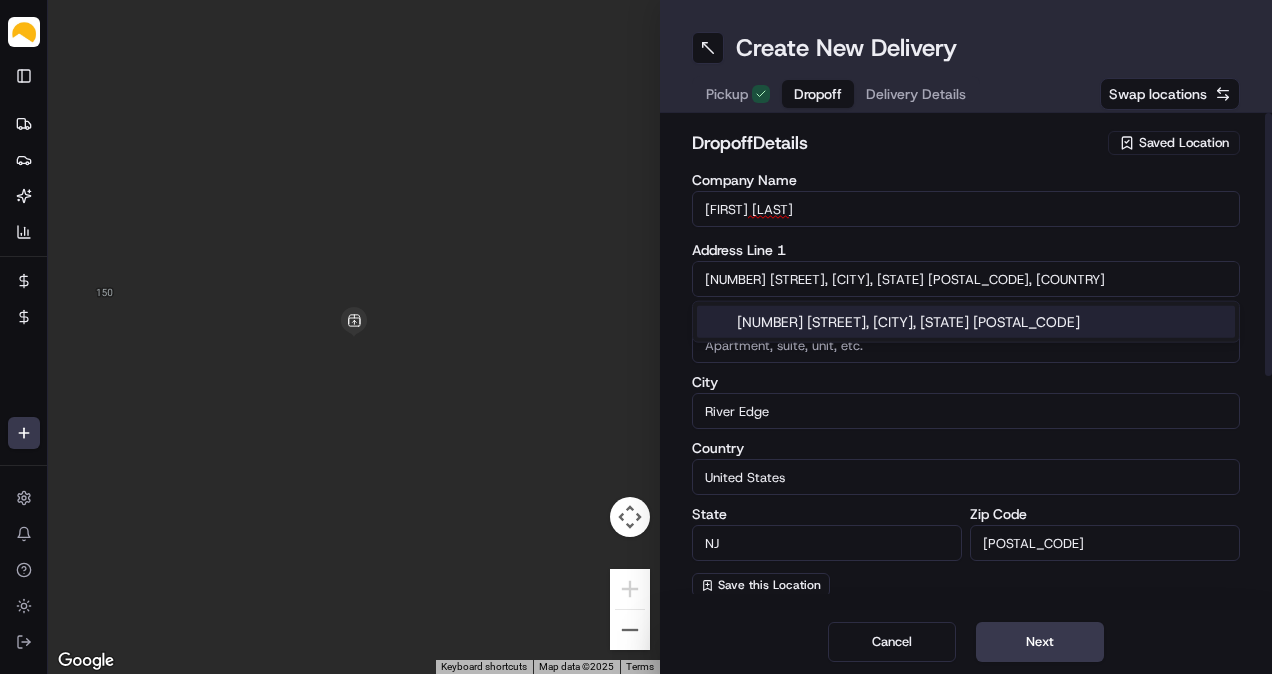 type on "[NUMBER] [STREET]" 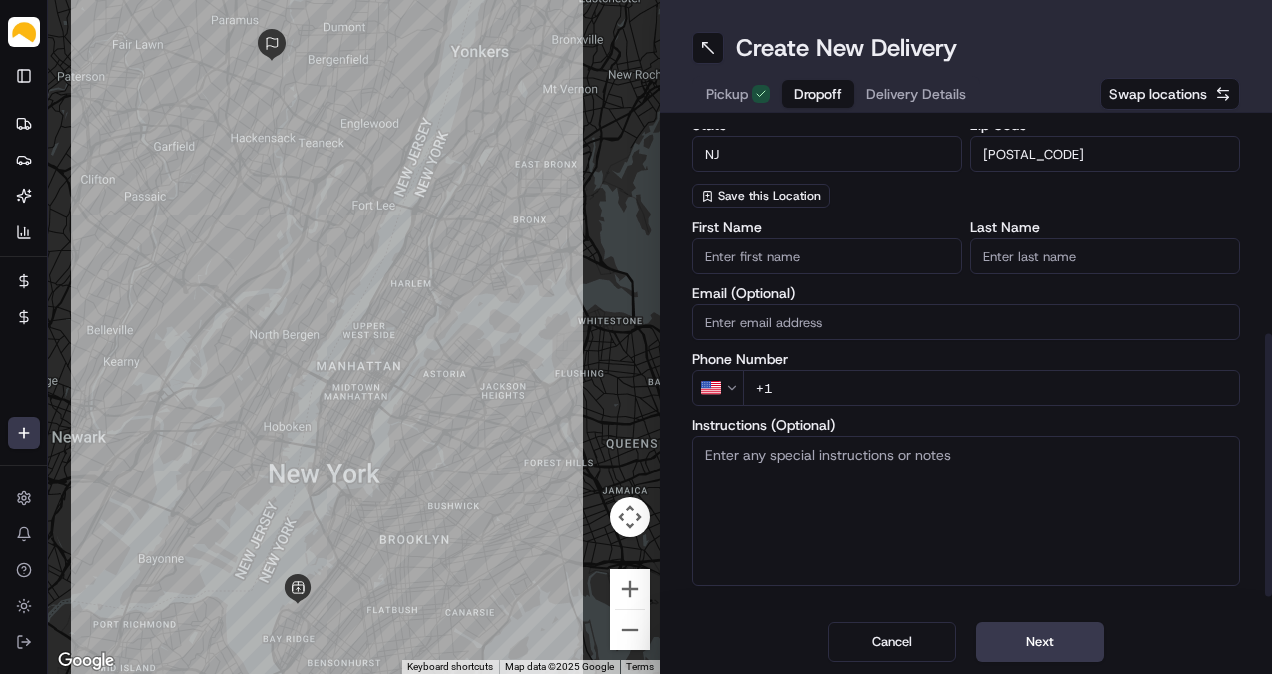 scroll, scrollTop: 413, scrollLeft: 0, axis: vertical 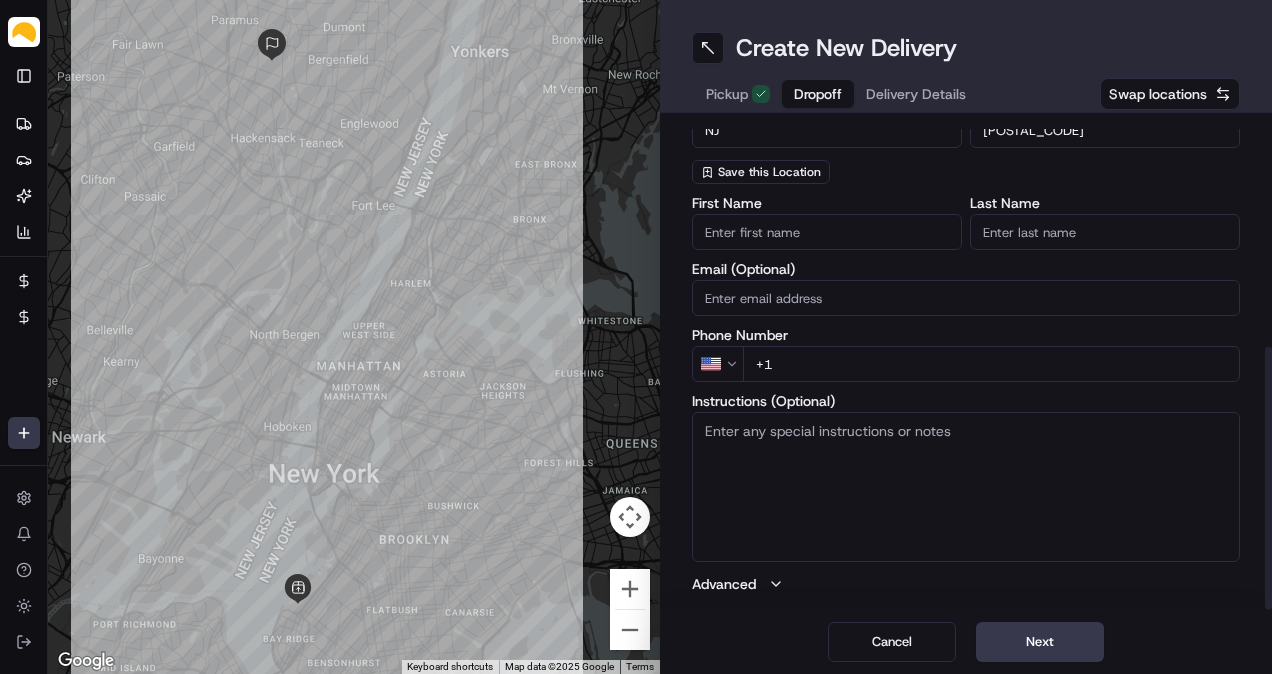 click on "+1" at bounding box center (991, 364) 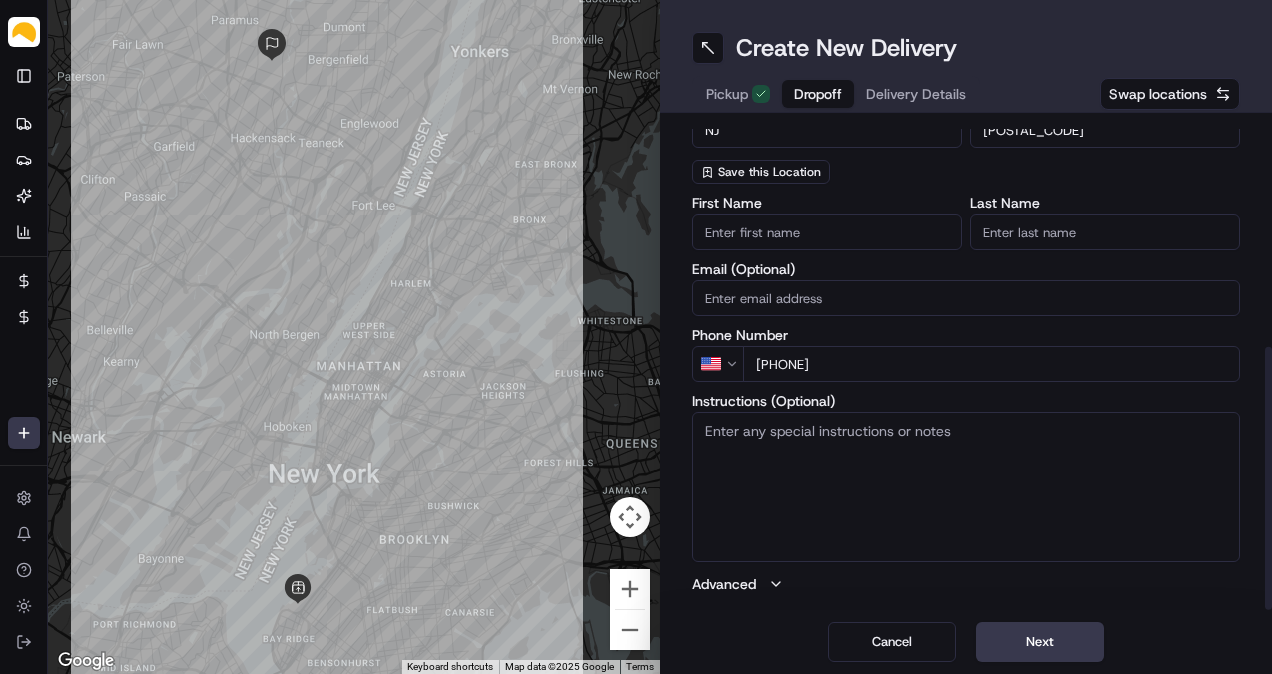 type on "[PHONE]" 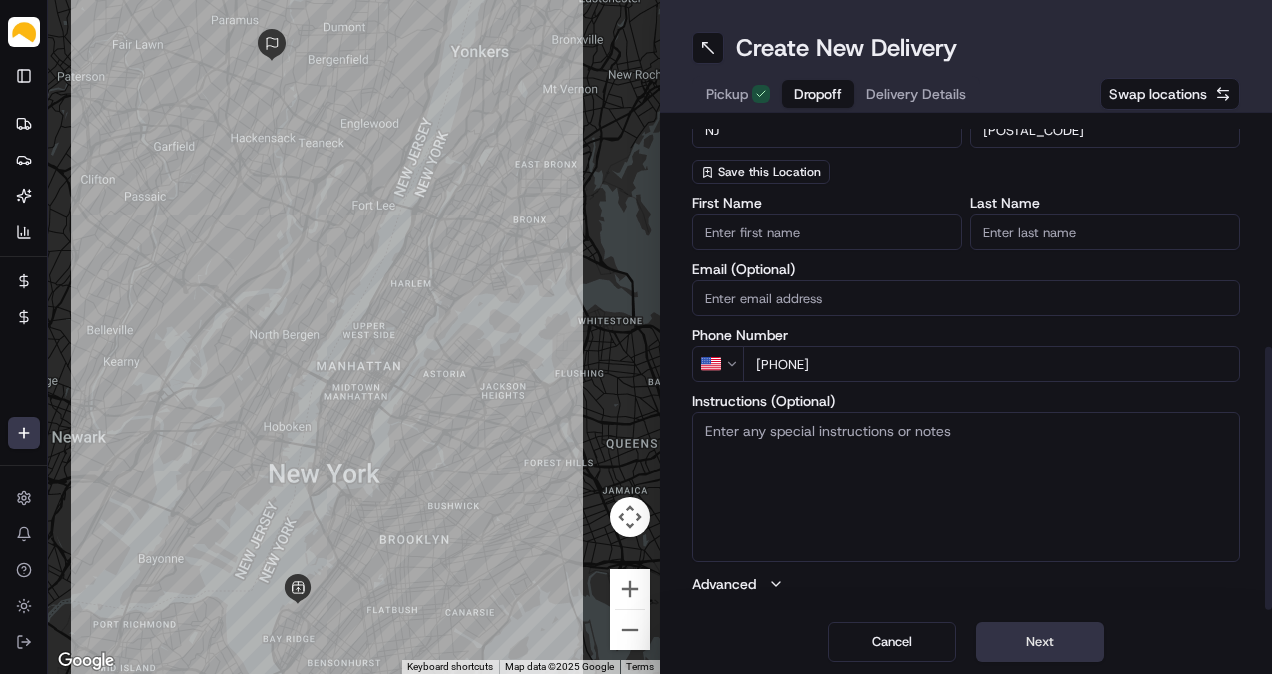 click on "Next" at bounding box center (1040, 642) 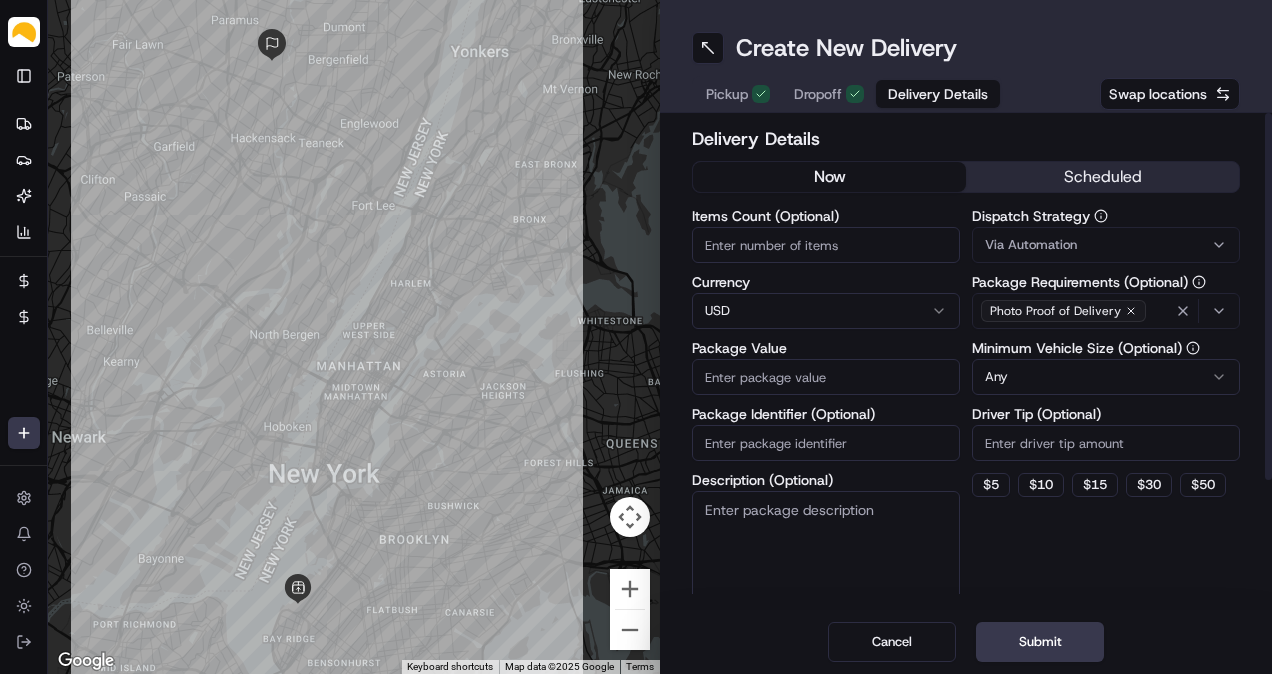 scroll, scrollTop: 0, scrollLeft: 0, axis: both 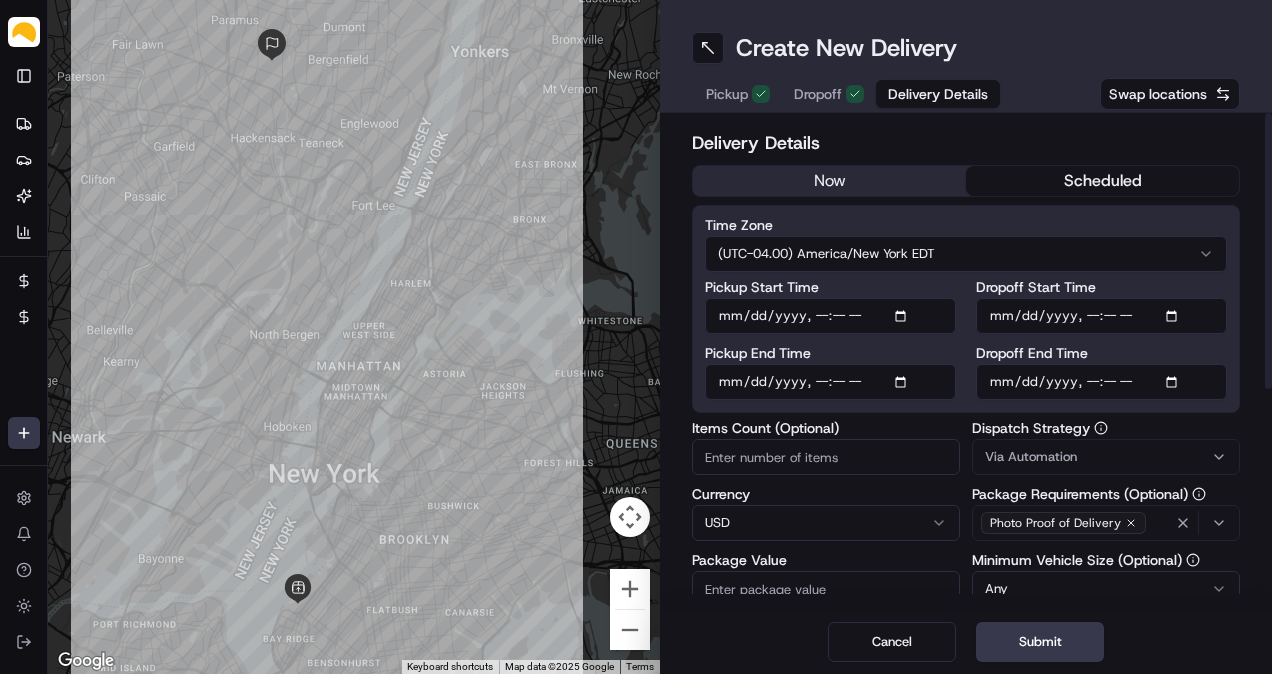 click on "scheduled" at bounding box center [1102, 181] 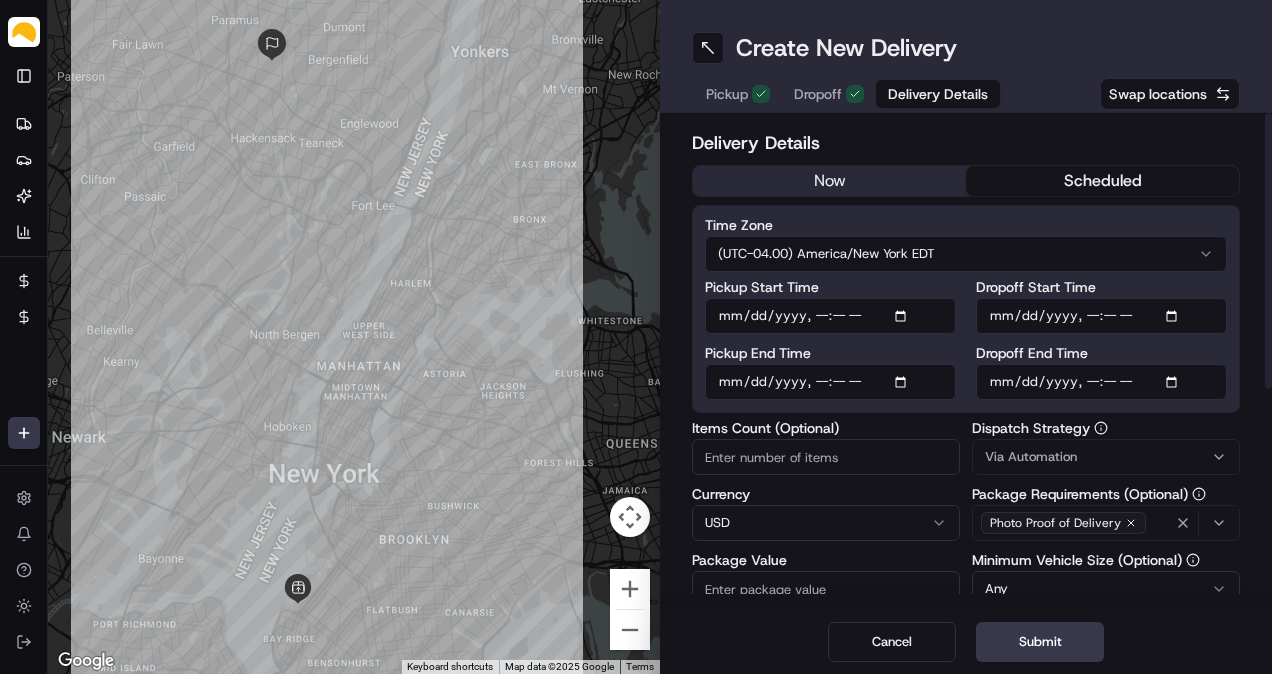 type on "2025-08-07T12:00" 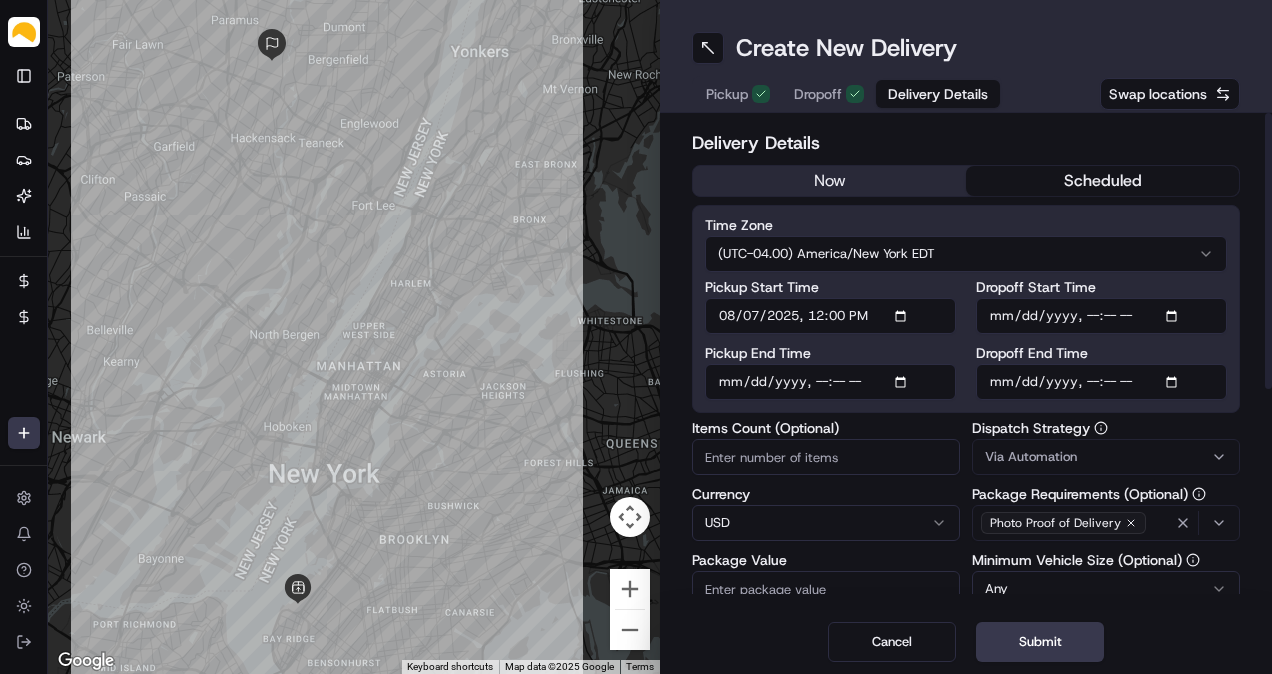 click on "Pickup End Time" at bounding box center [830, 382] 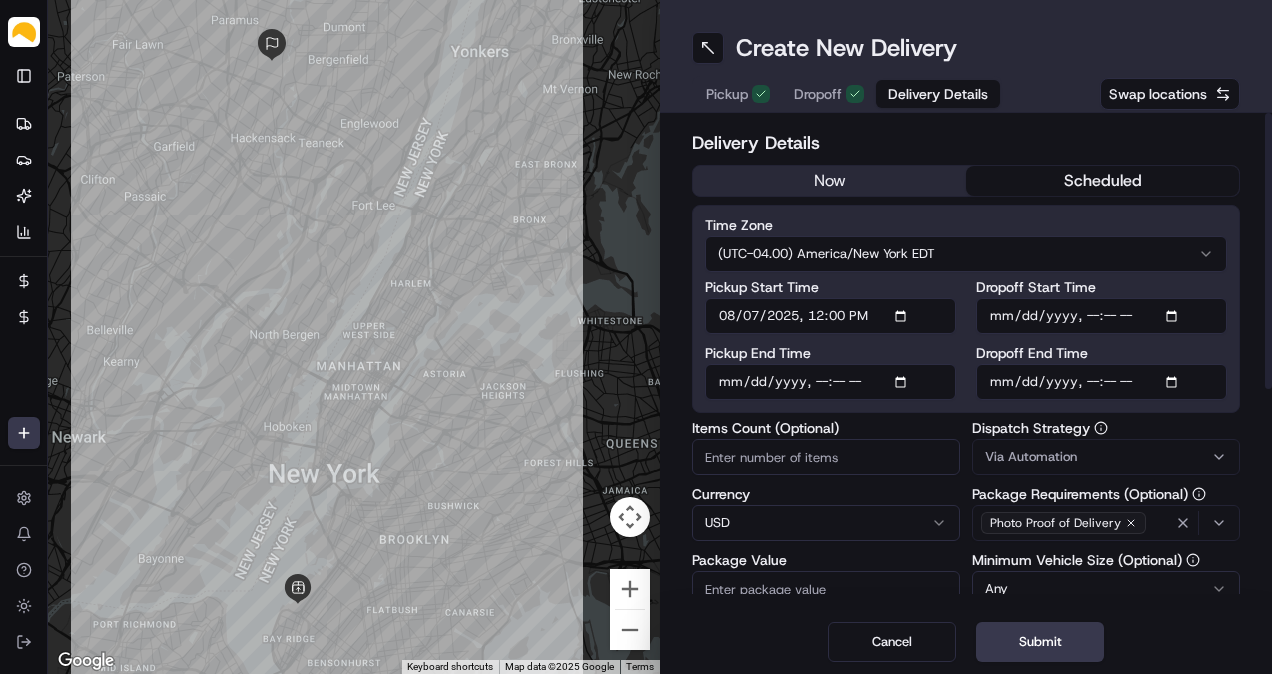 click on "Pickup End Time" at bounding box center [830, 382] 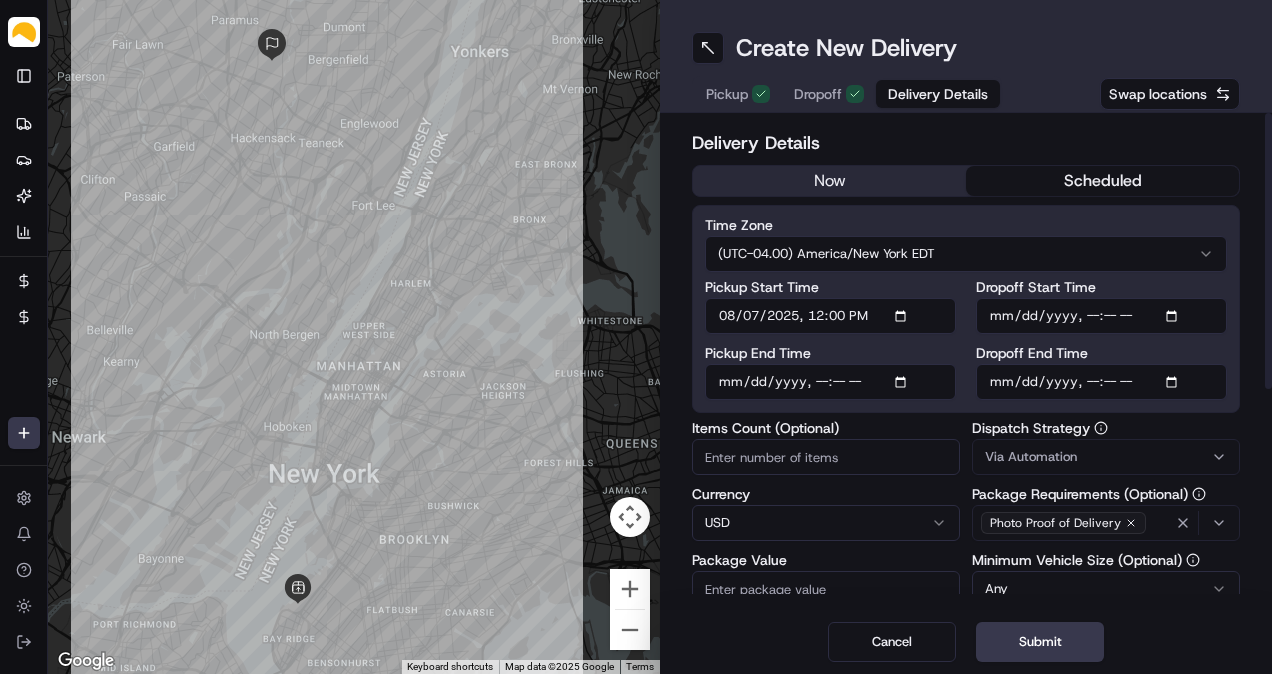 click on "Dropoff End Time" at bounding box center (1101, 382) 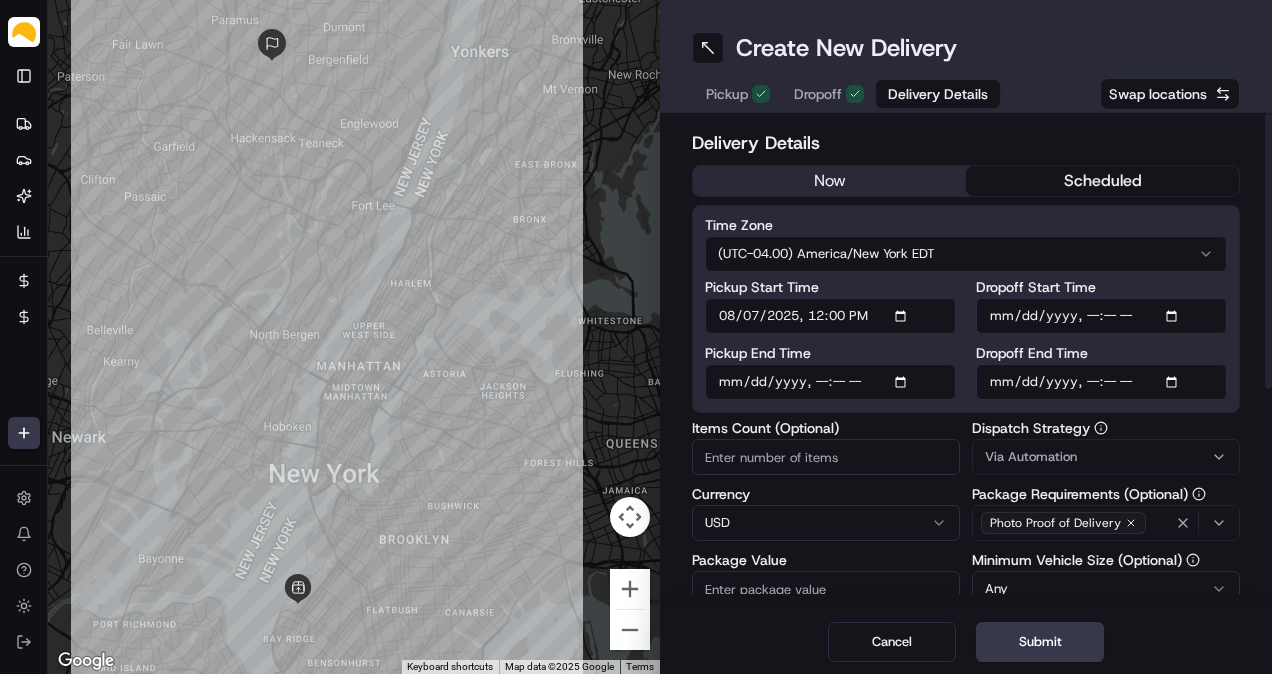 click on "Dropoff End Time" at bounding box center [1101, 382] 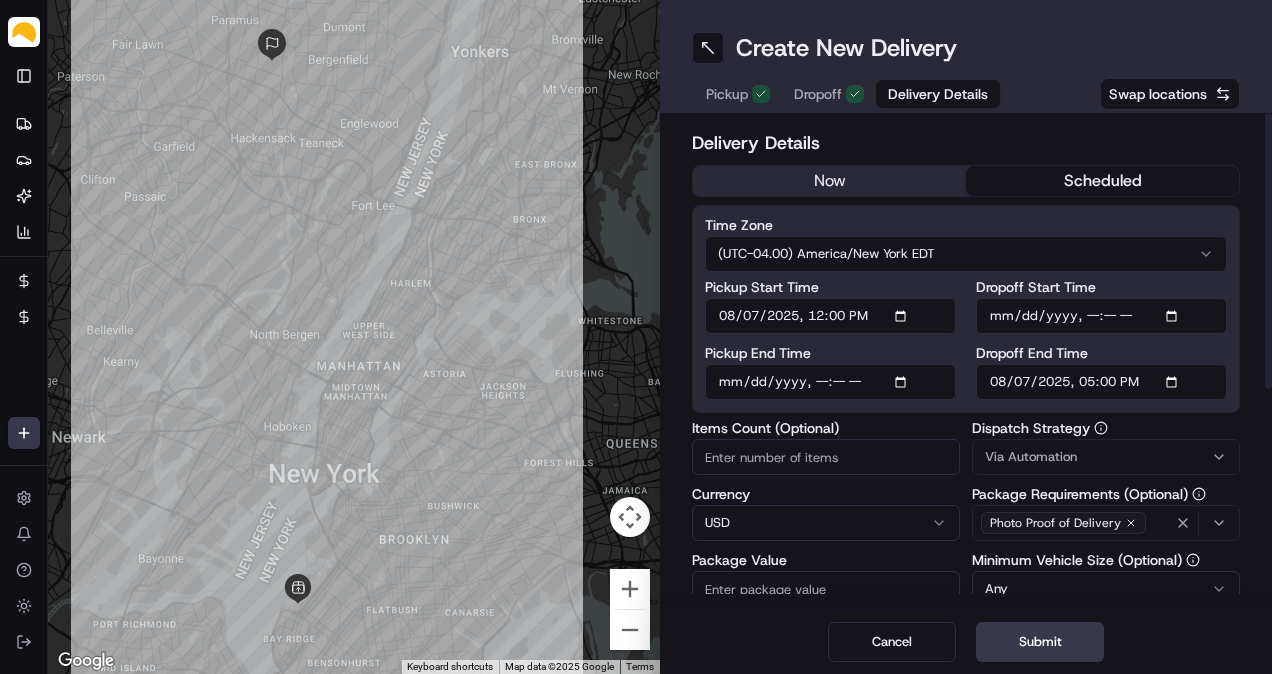 click on "Time Zone (UTC-04.00) America/New York EDT Pickup Start Time Pickup End Time Dropoff Start Time Dropoff End Time" at bounding box center [966, 309] 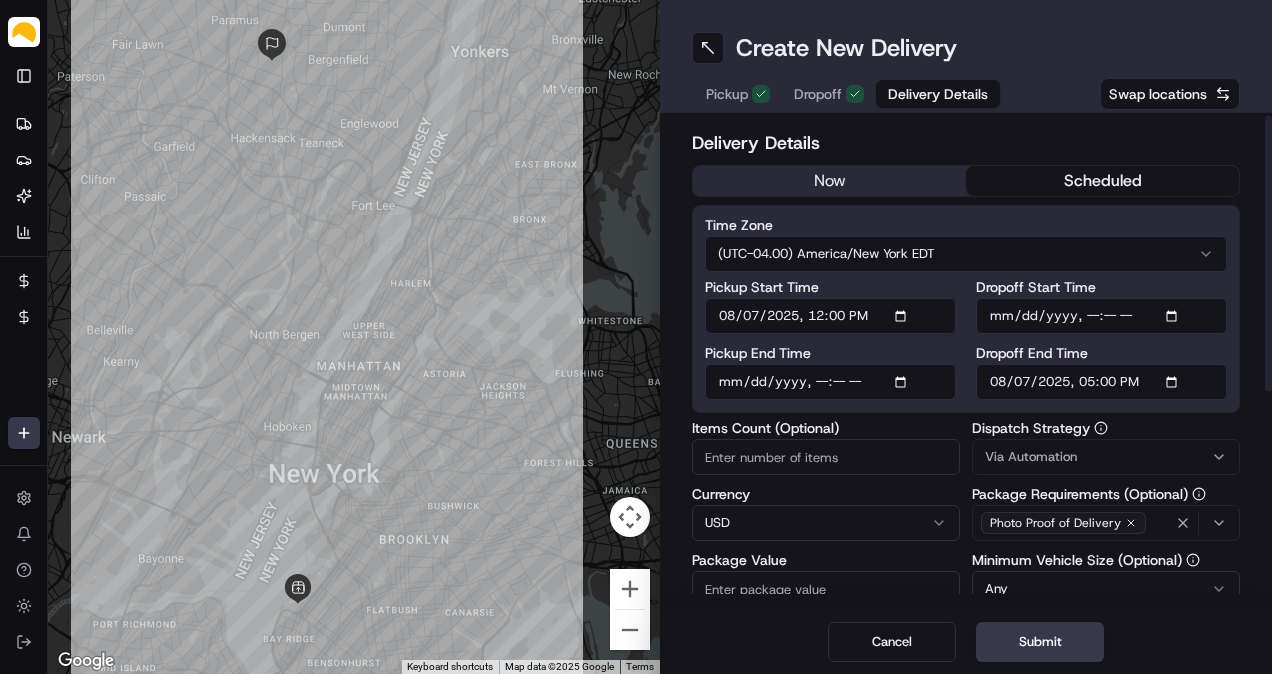 scroll, scrollTop: 166, scrollLeft: 0, axis: vertical 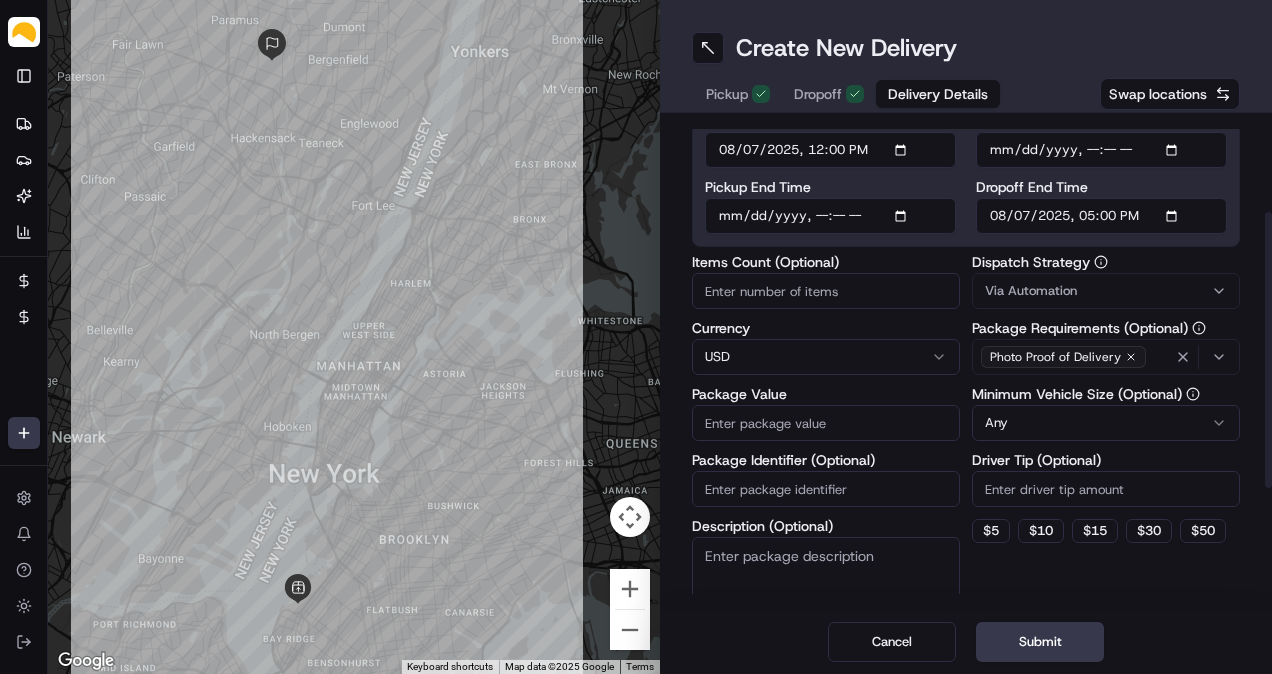 click on "Items Count (Optional)" at bounding box center (826, 291) 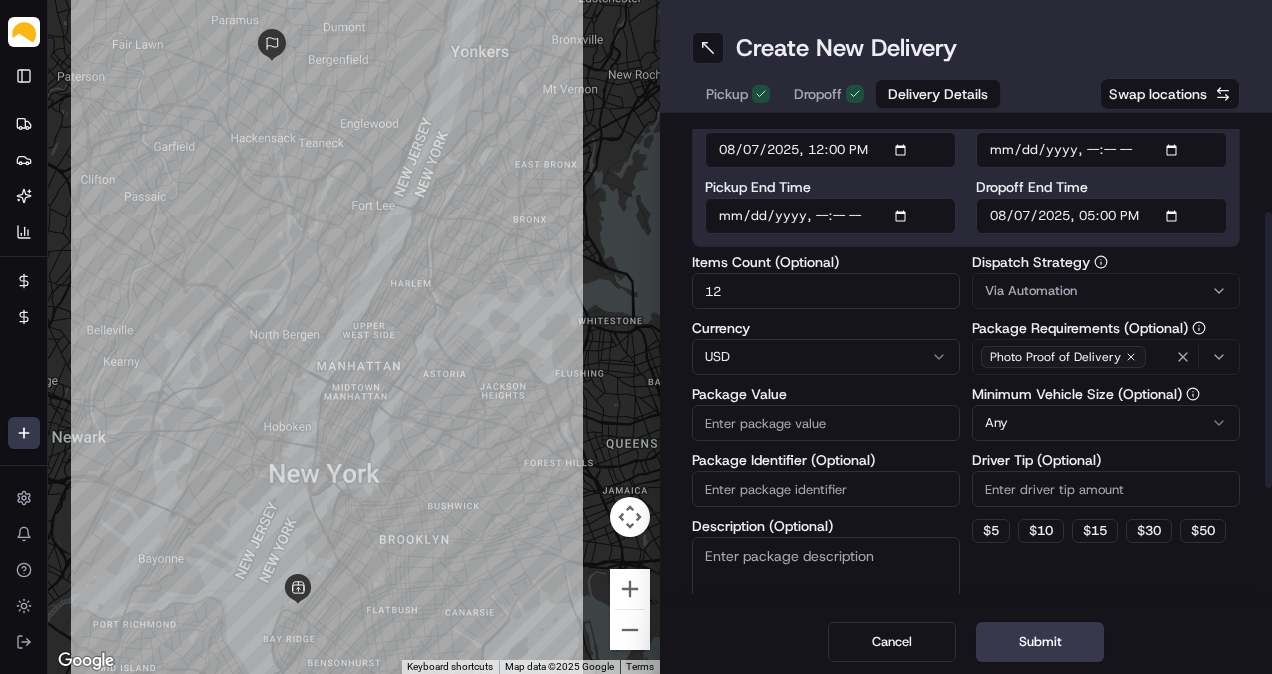 type on "12" 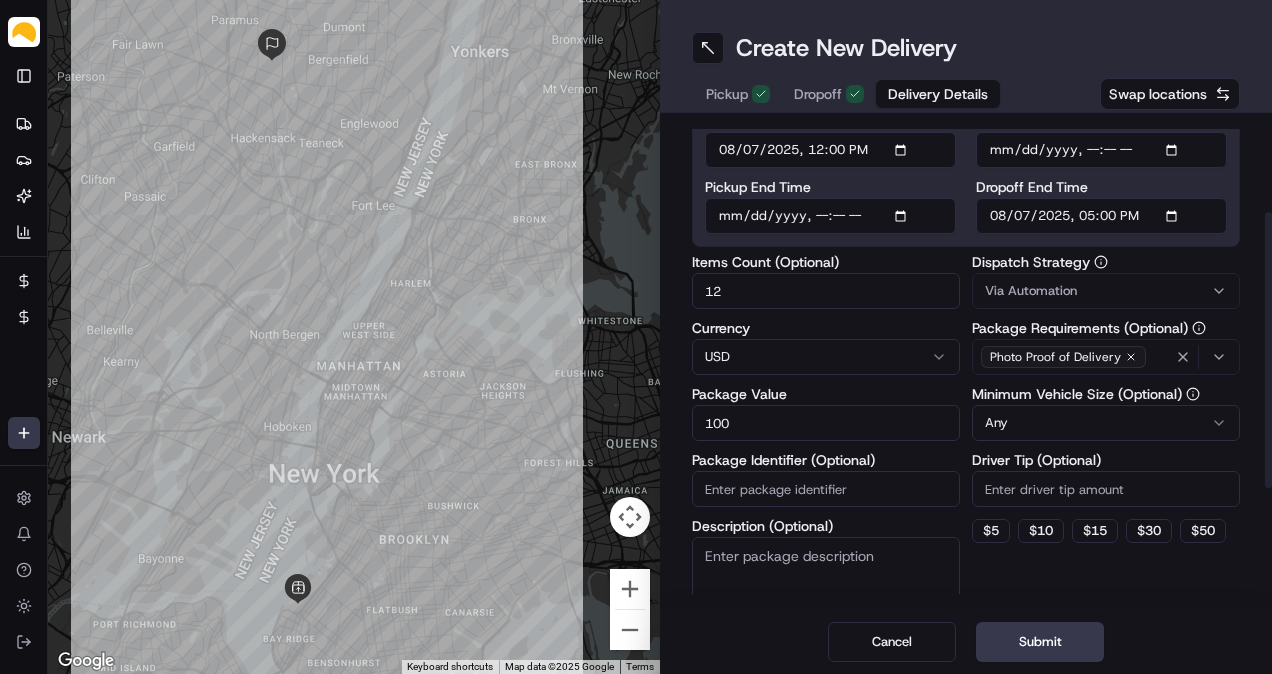 click on "Package Identifier (Optional)" at bounding box center (826, 489) 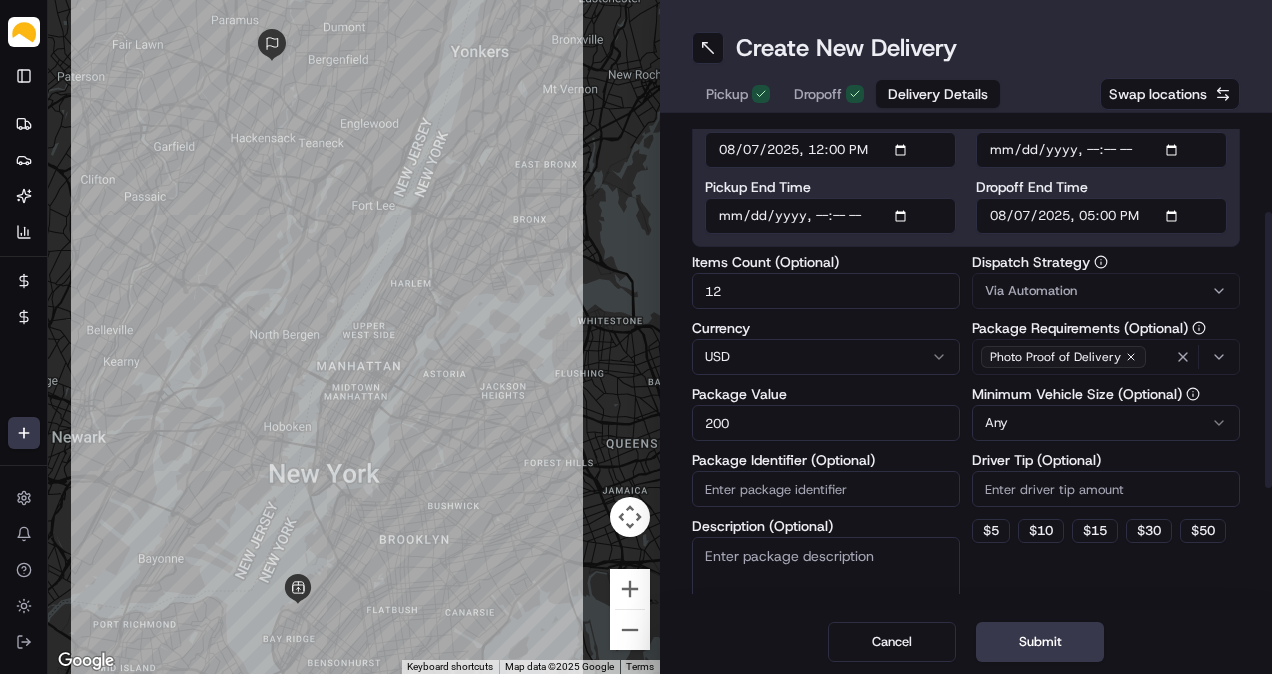 type on "200" 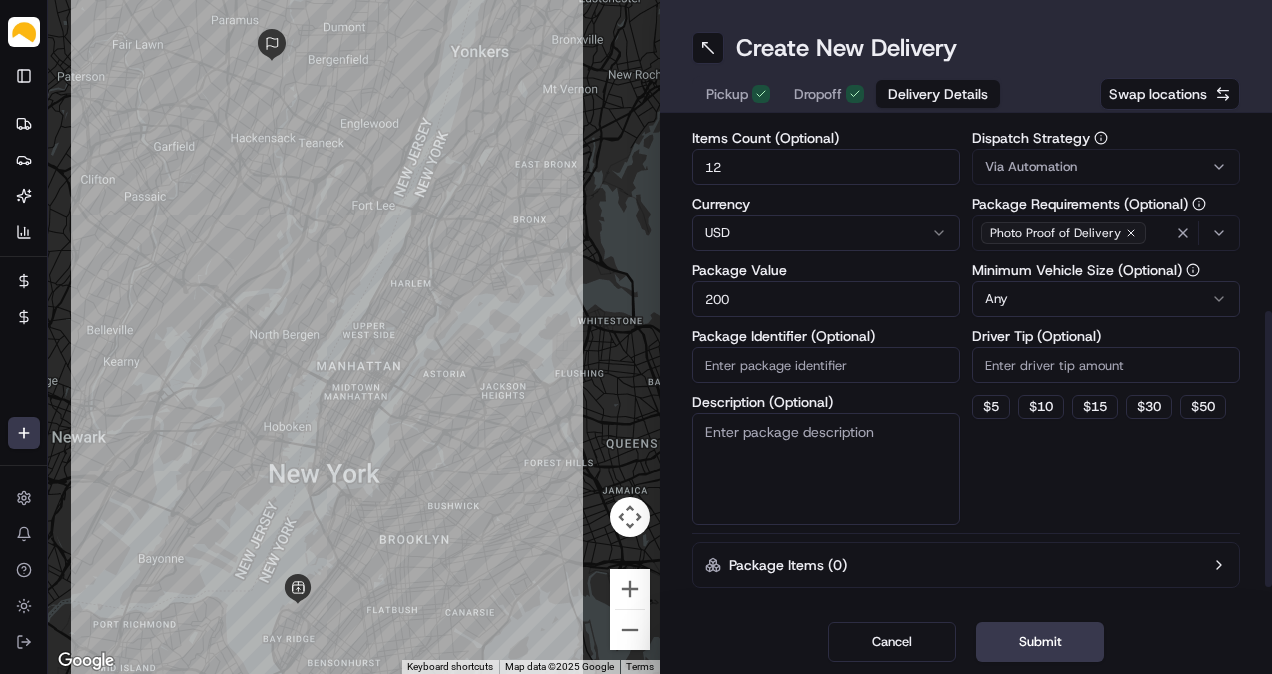 scroll, scrollTop: 333, scrollLeft: 0, axis: vertical 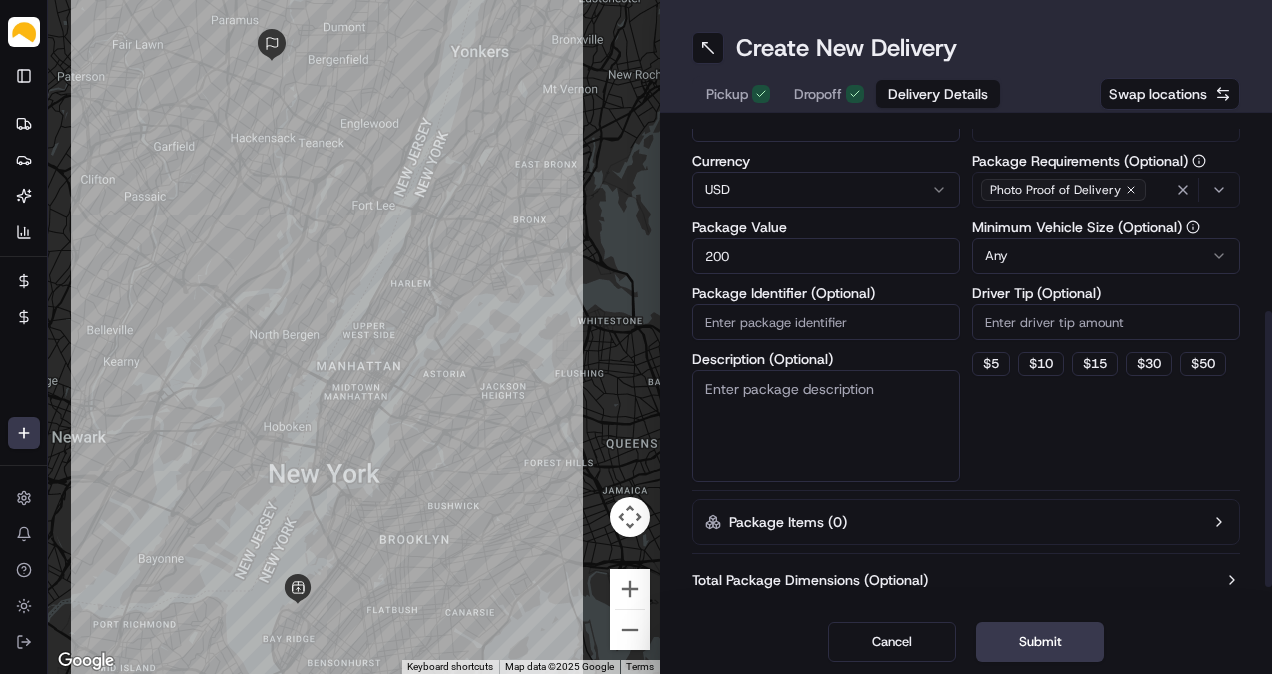 click on "Description (Optional)" at bounding box center (826, 426) 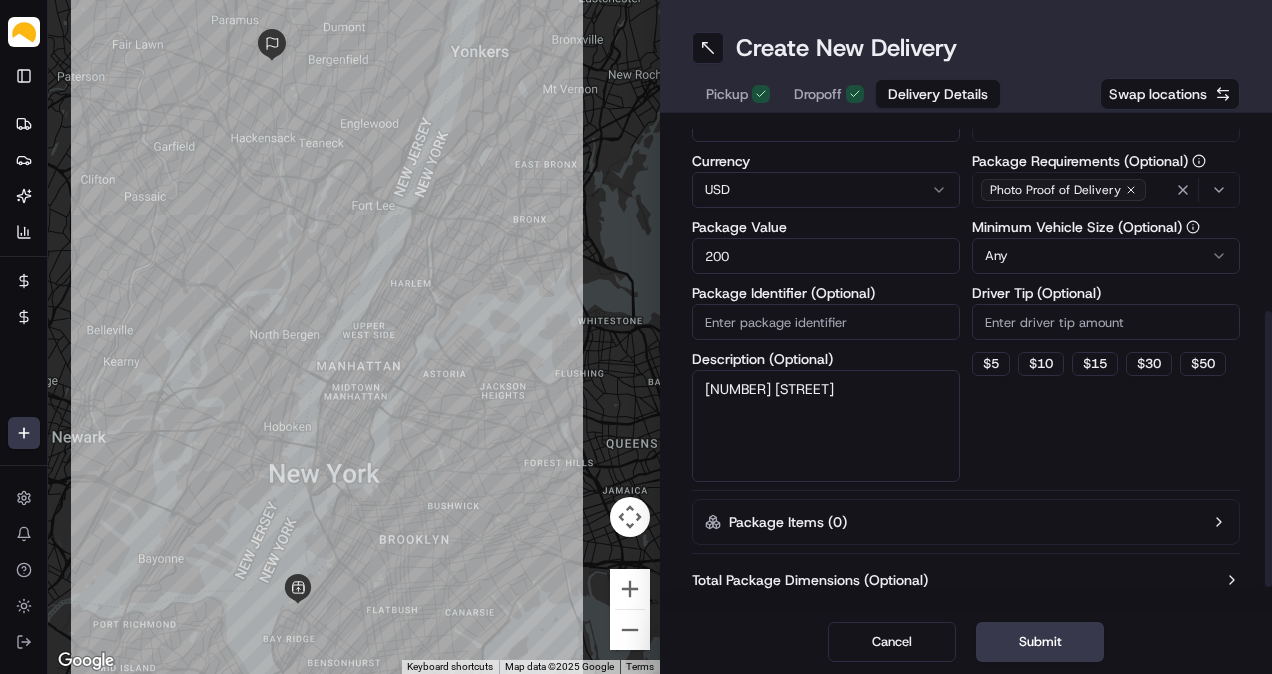 type on "[NUMBER] [STREET]" 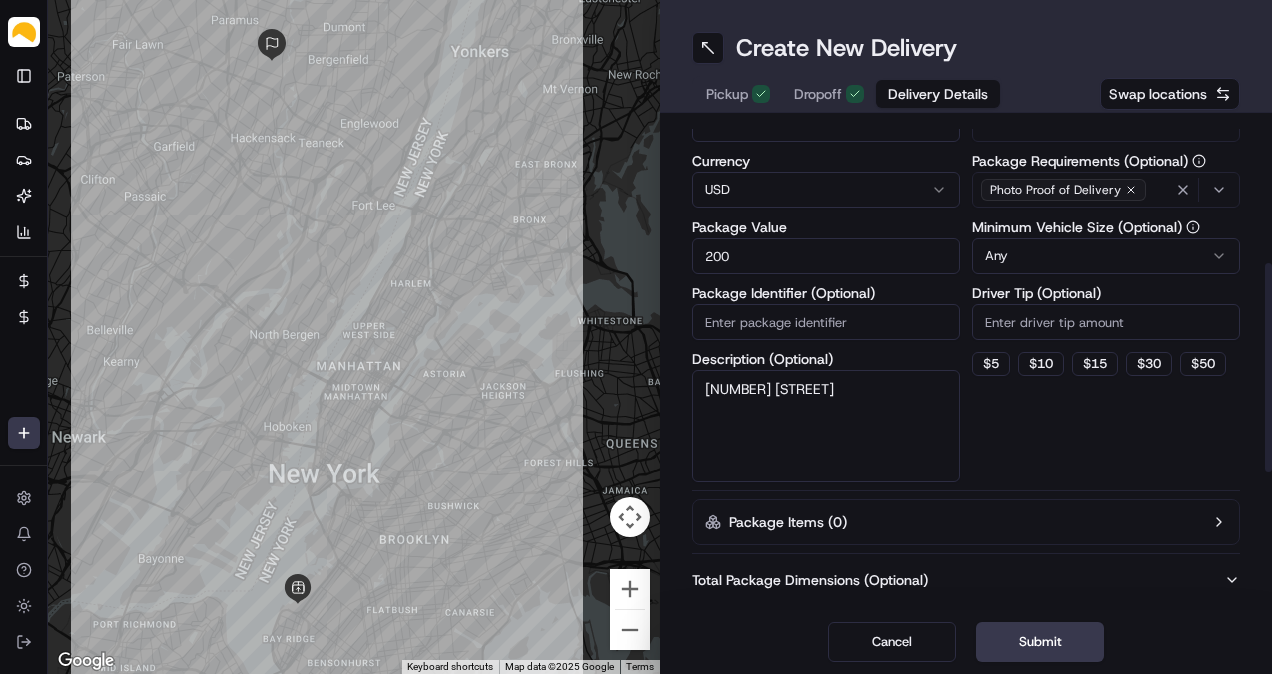 scroll, scrollTop: 639, scrollLeft: 0, axis: vertical 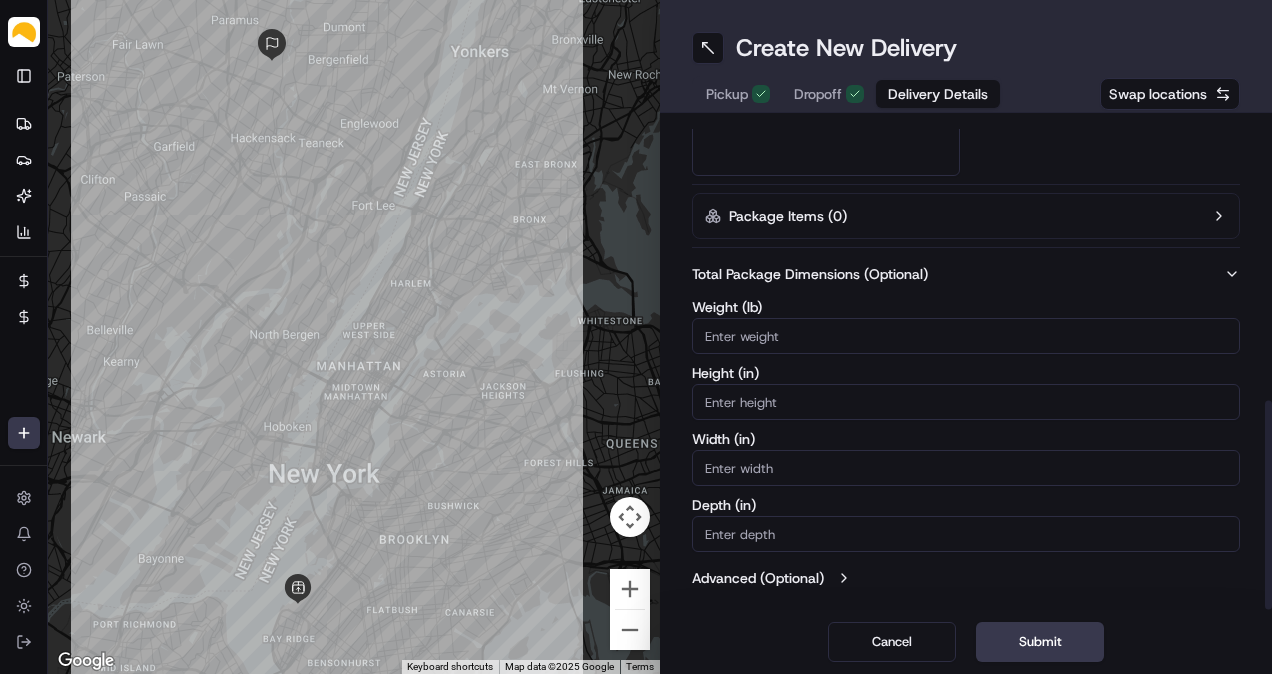click on "Weight ( lb )" at bounding box center (966, 336) 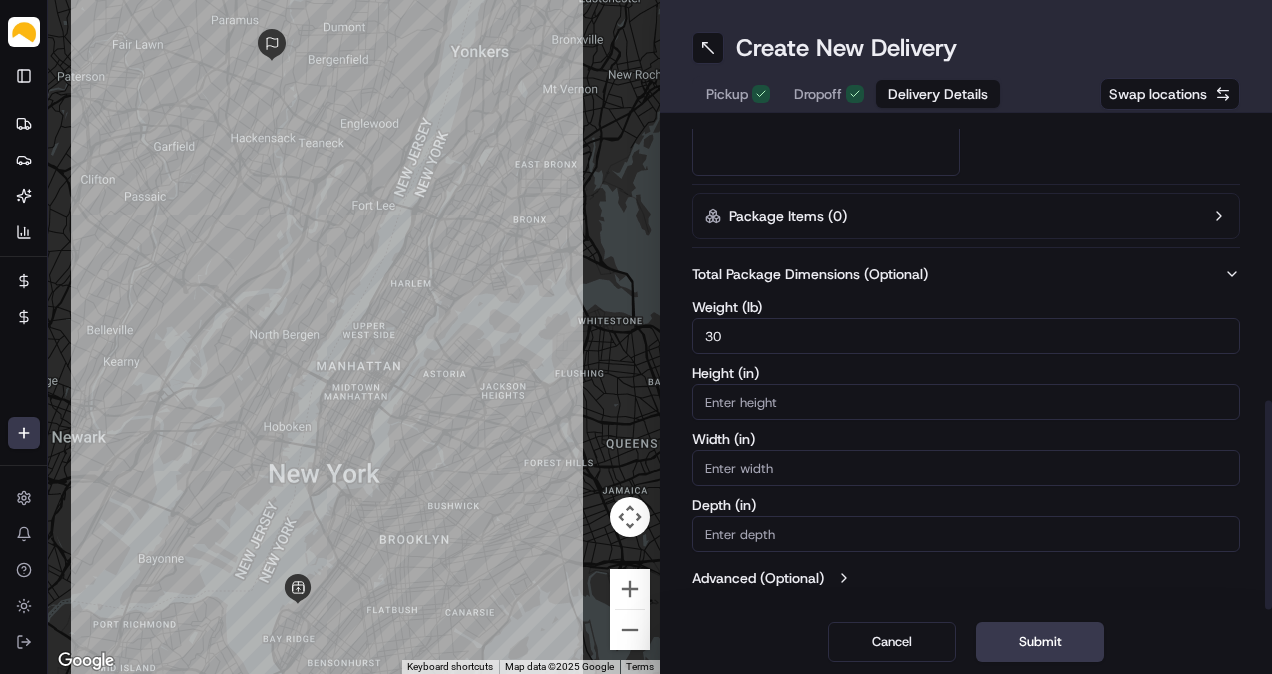 type on "30" 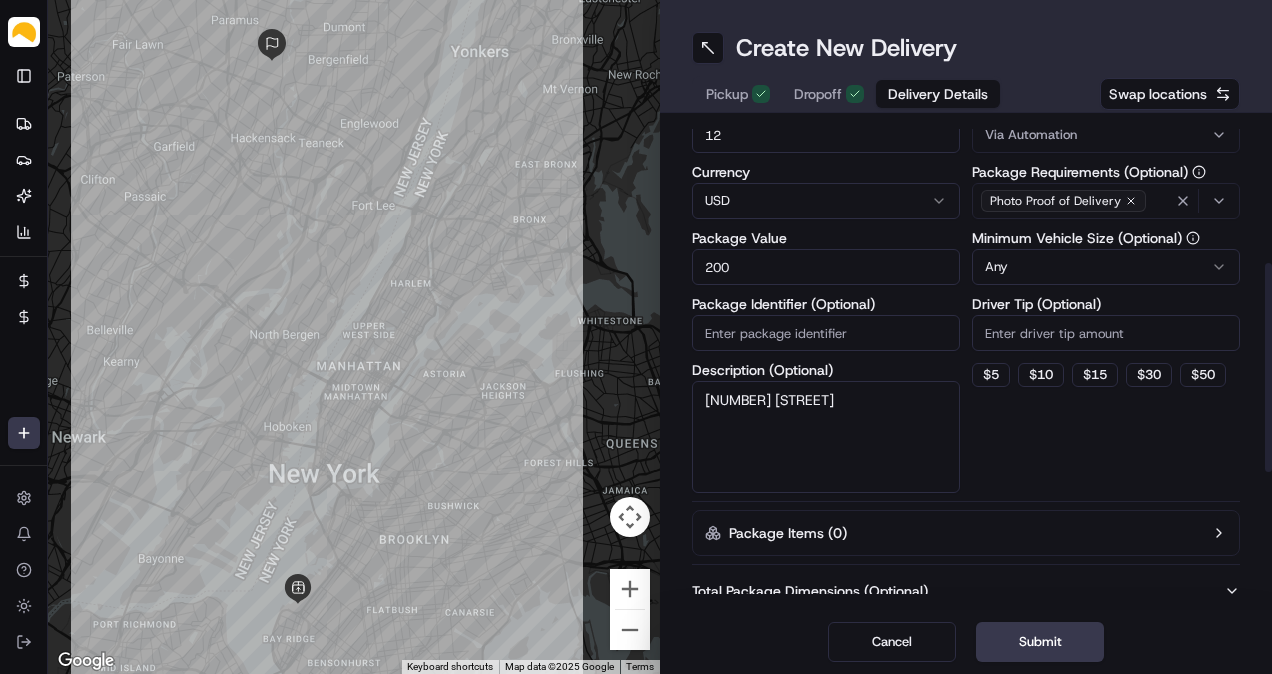 scroll, scrollTop: 333, scrollLeft: 0, axis: vertical 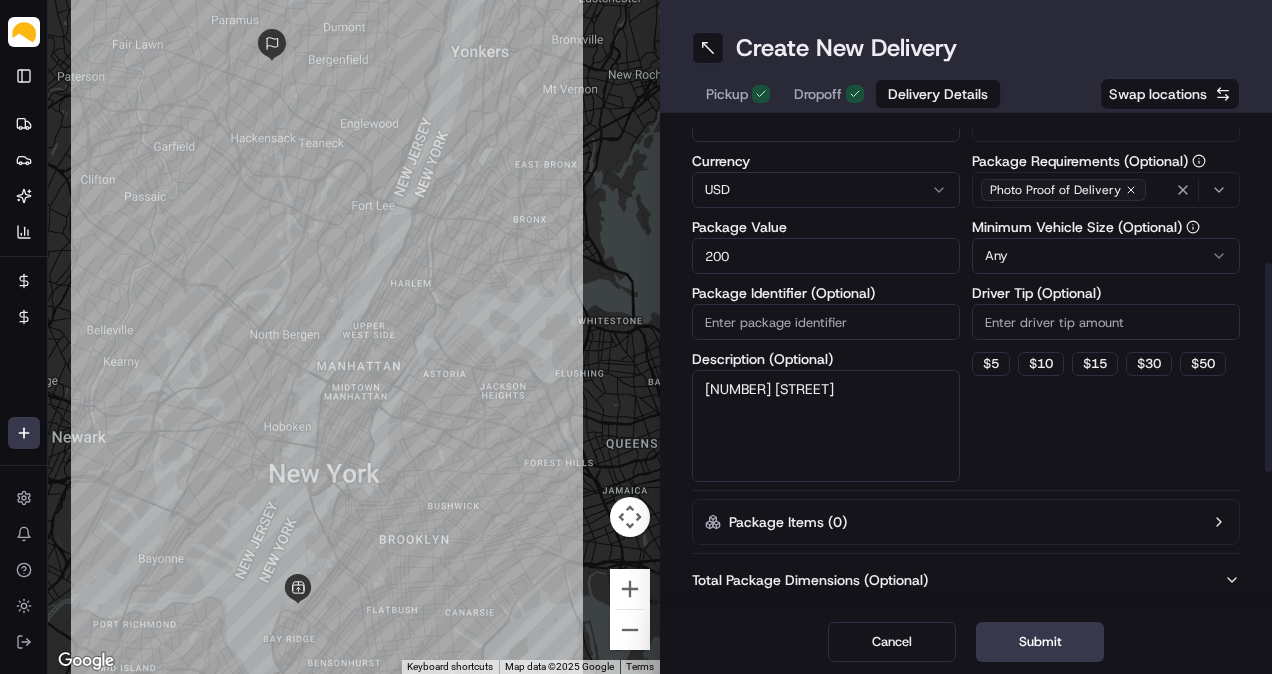 click on "Parsel [EMAIL] Toggle Sidebar Deliveries Providers Nash AI Analytics Favorites Billing Refund Requests Main Menu Members & Organization Organization Users Roles Preferences Customization Tracking Orchestration Automations Dispatch Strategy Locations Pickup Locations Dropoff Locations Billing Billing Refund Requests Integrations Notification Triggers Webhooks API Keys Request Logs Create Settings Notifications Chat with us! Toggle Theme Log out To navigate the map with touch gestures double-tap and hold your finger on the map, then drag the map. ← Move left → Move right ↑ Move up ↓ Move down + Zoom in - Zoom out Home Jump left by 75% End Jump right by 75% Page Up Jump up by 75% Page Down Jump down by 75% Keyboard shortcuts Map Data Map data ©2025 Google Map data ©2025 Google 2 km  Click to toggle between metric and imperial units Terms Report a map error Create New Delivery Pickup Dropoff Delivery Details Swap locations Delivery Details now scheduled Time Zone [NUMBER] USD" at bounding box center [636, 337] 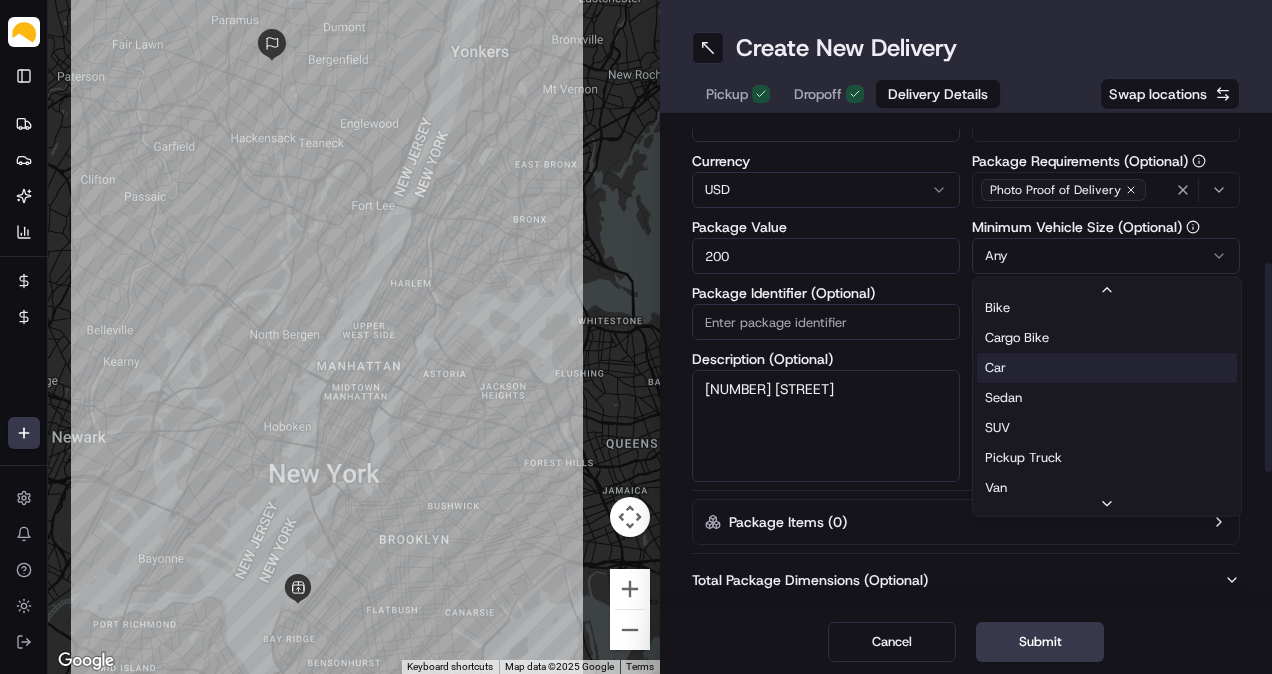 scroll, scrollTop: 63, scrollLeft: 0, axis: vertical 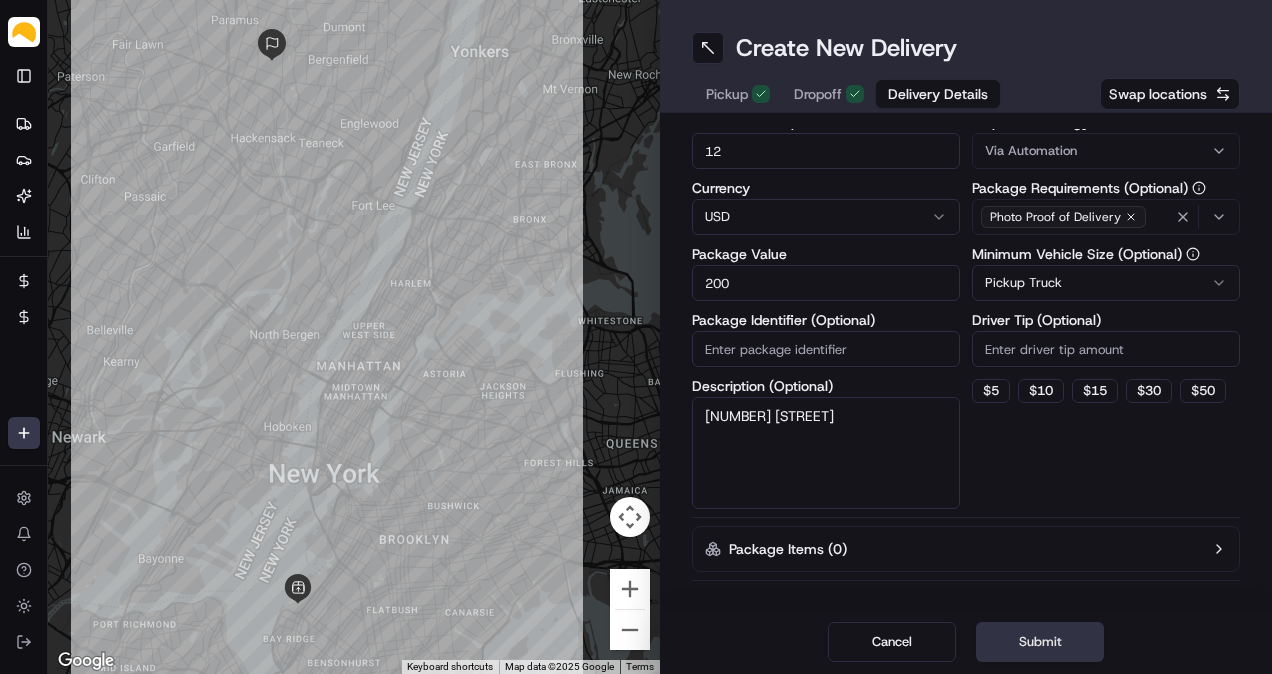 click on "Submit" at bounding box center (1040, 642) 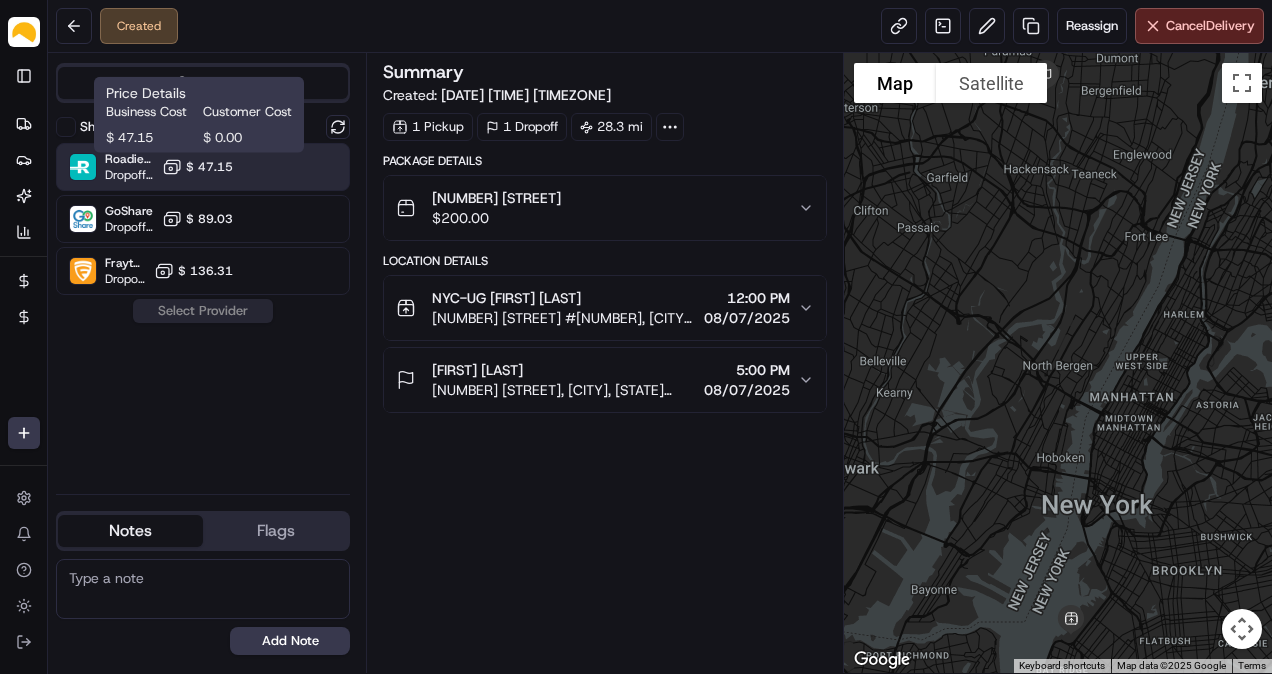 click on "$   47.15" at bounding box center [197, 167] 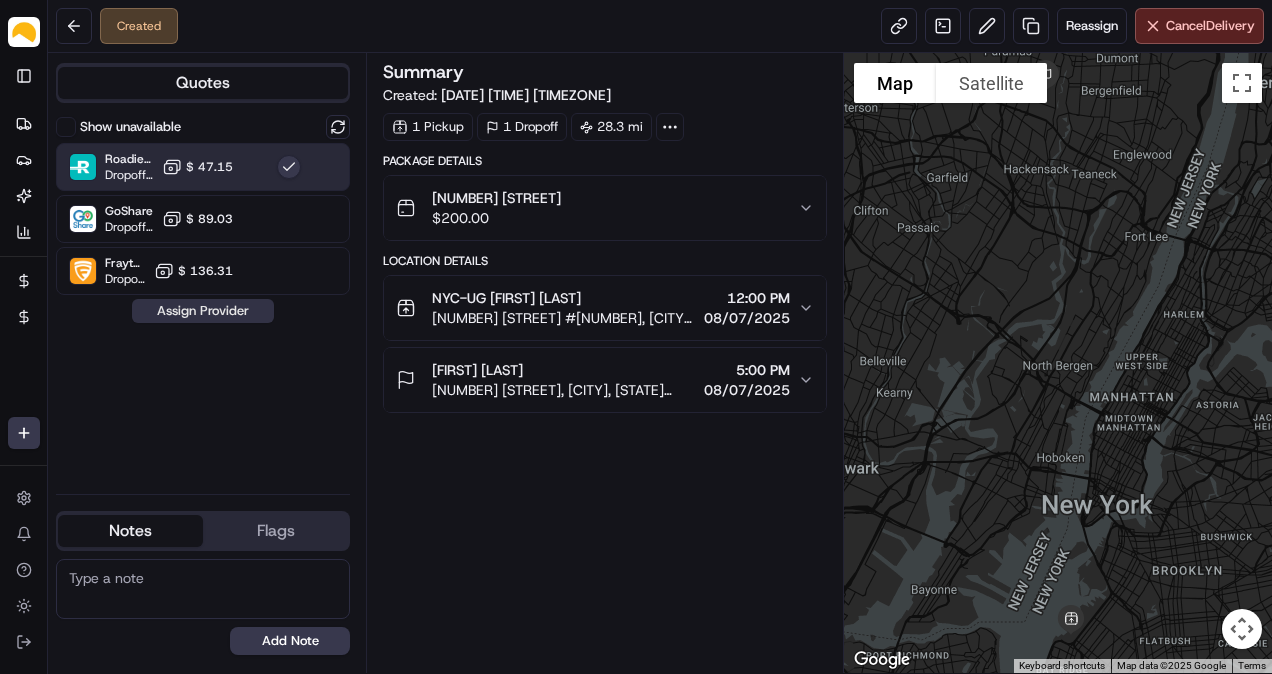 click on "Assign Provider" at bounding box center (203, 311) 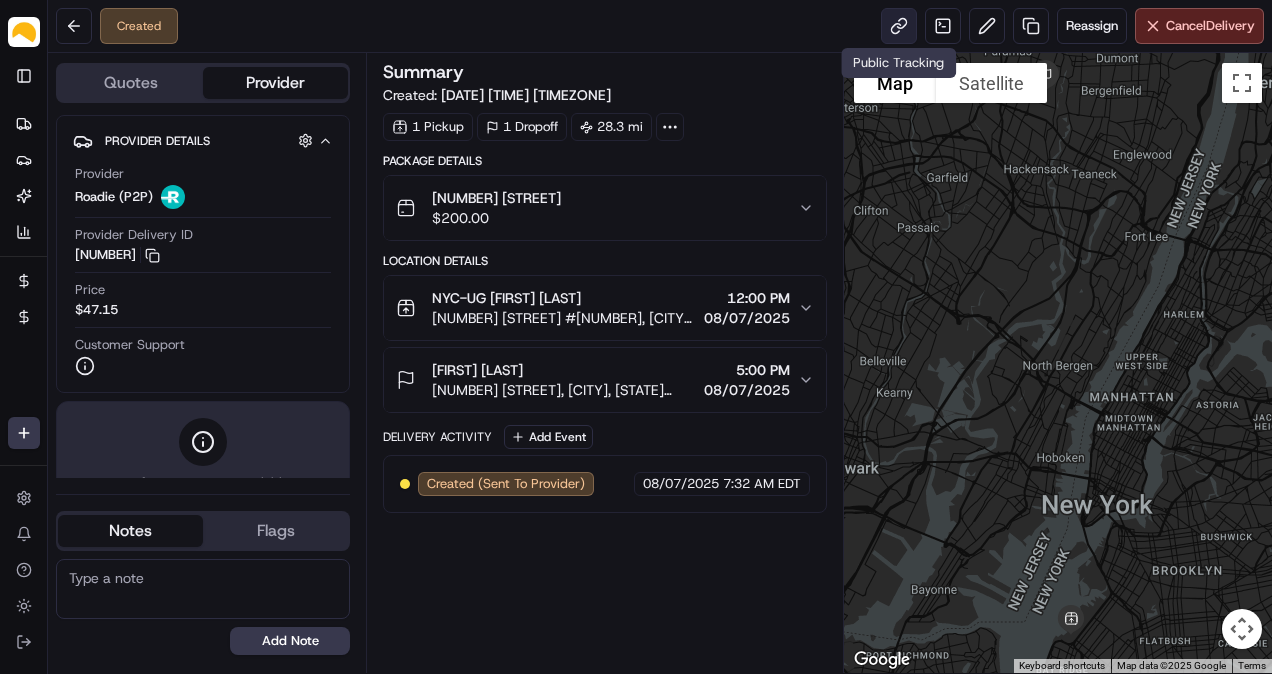 click at bounding box center [899, 26] 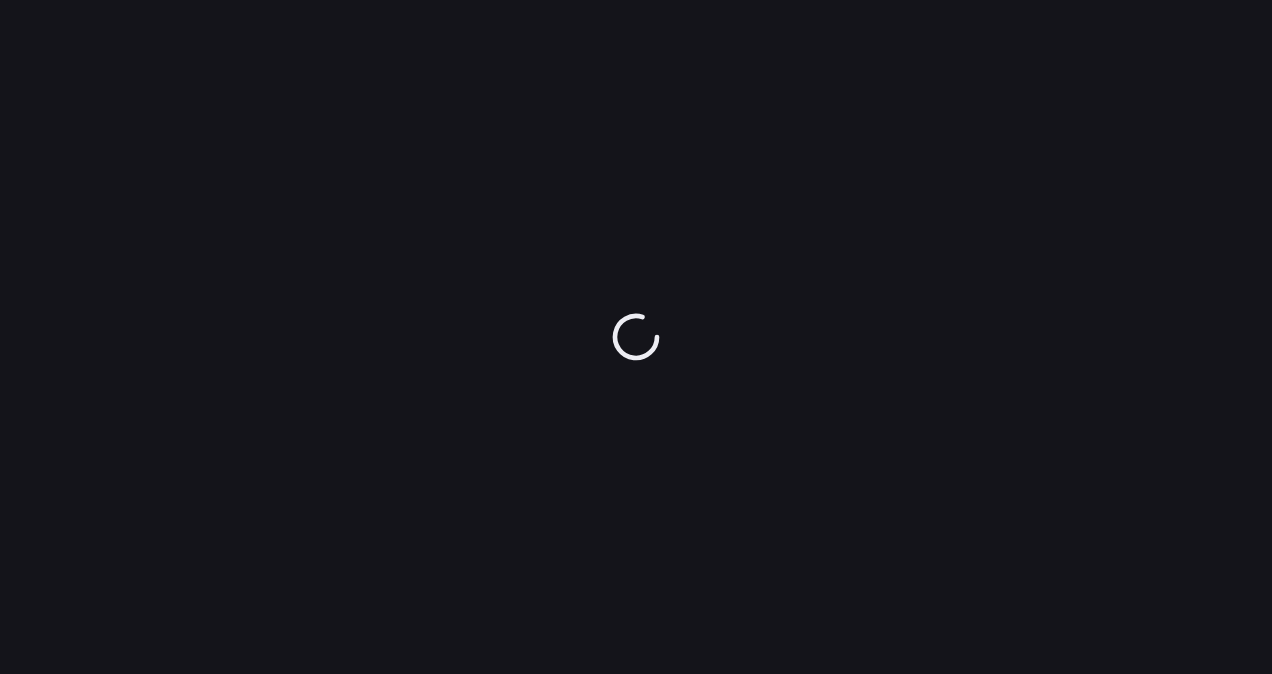 scroll, scrollTop: 0, scrollLeft: 0, axis: both 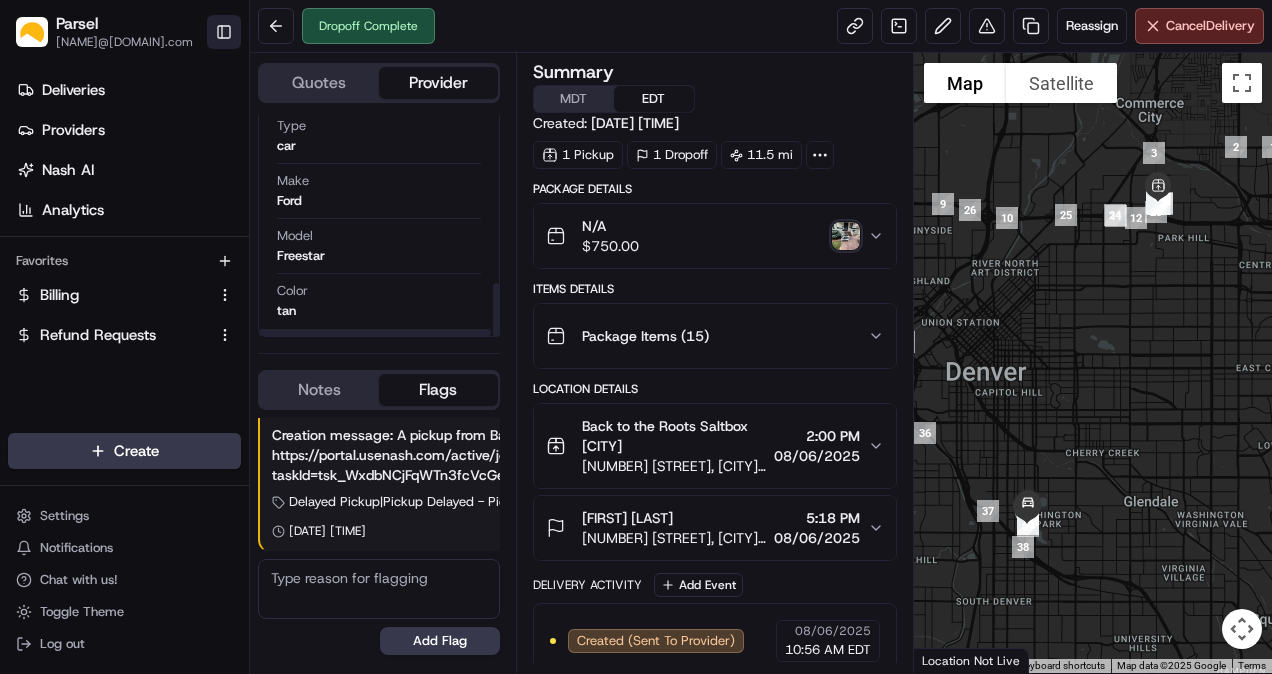click on "Toggle Sidebar" at bounding box center (224, 32) 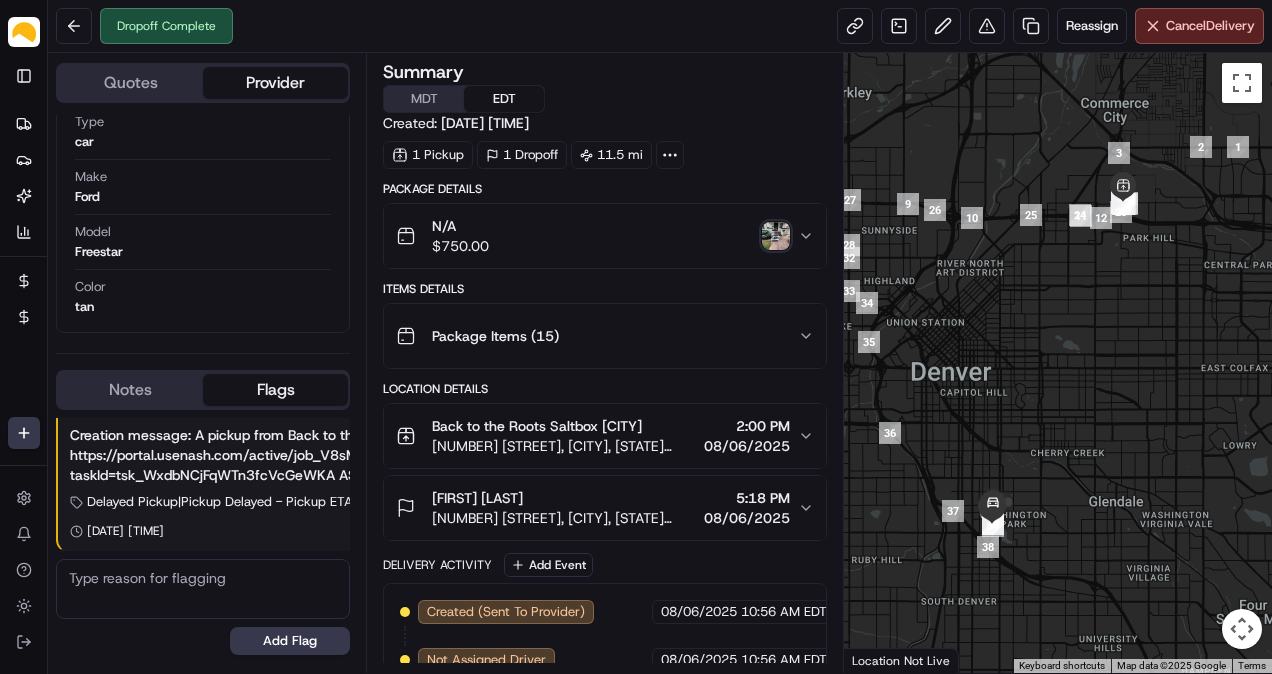 scroll, scrollTop: 672, scrollLeft: 0, axis: vertical 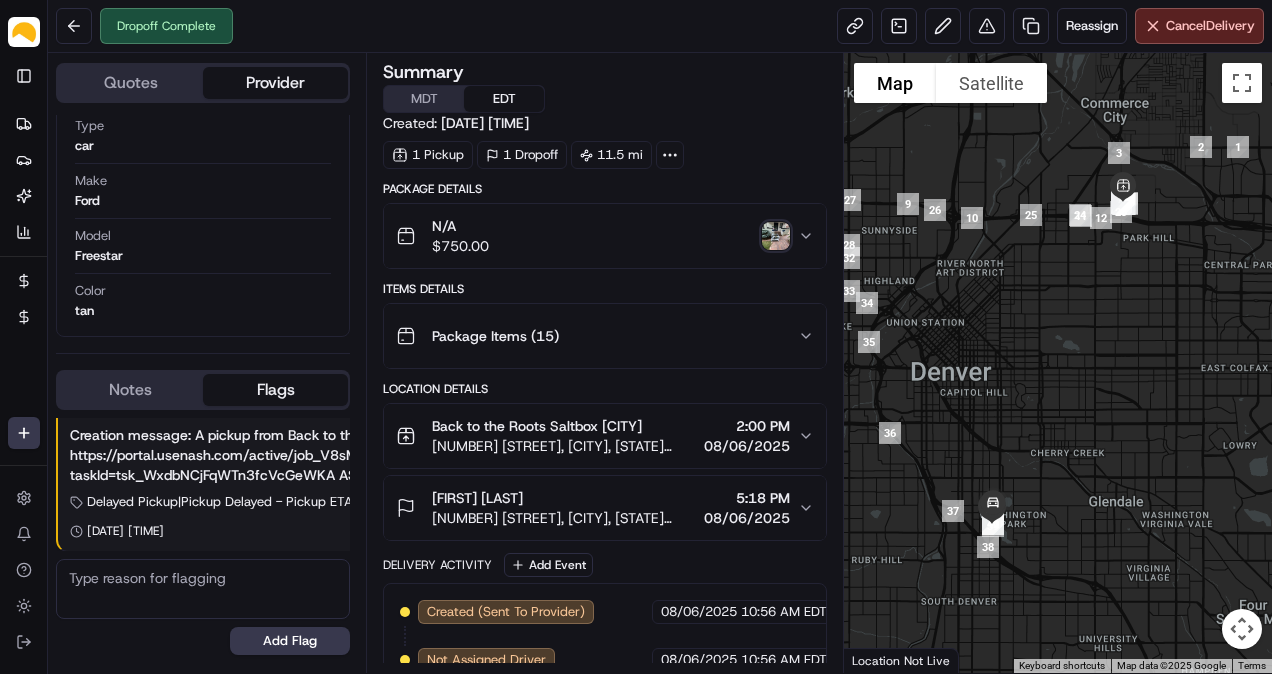 click at bounding box center [776, 236] 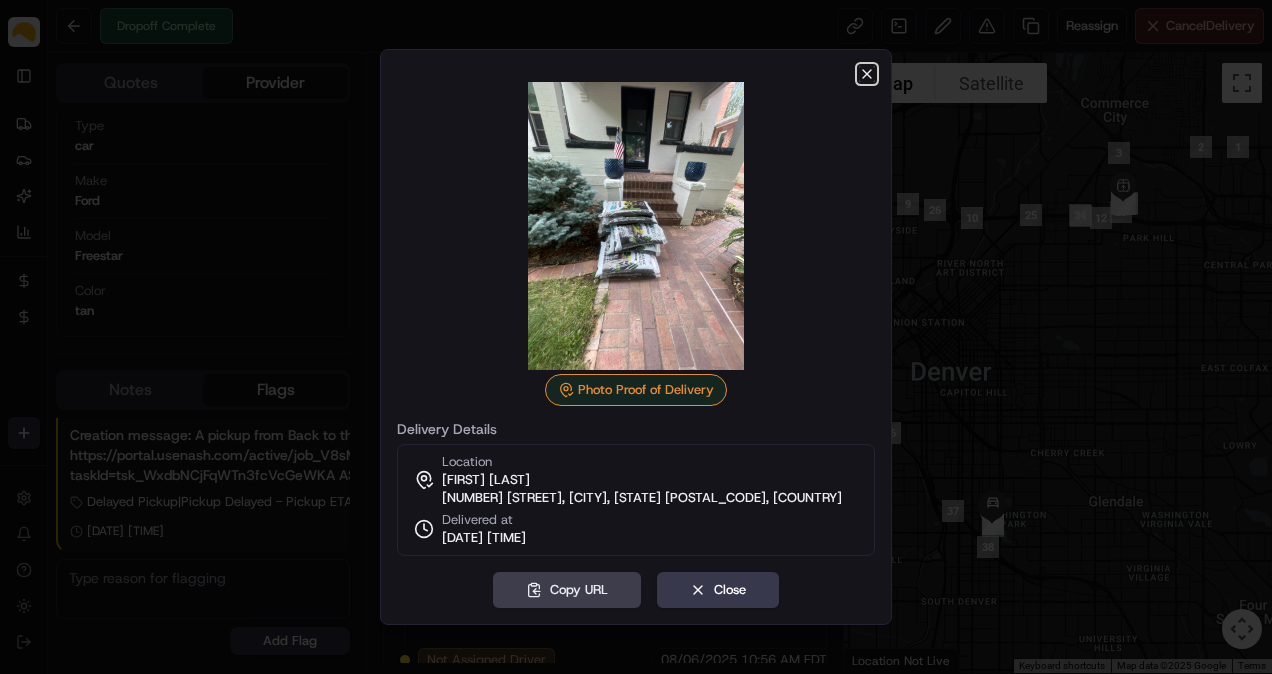 click 